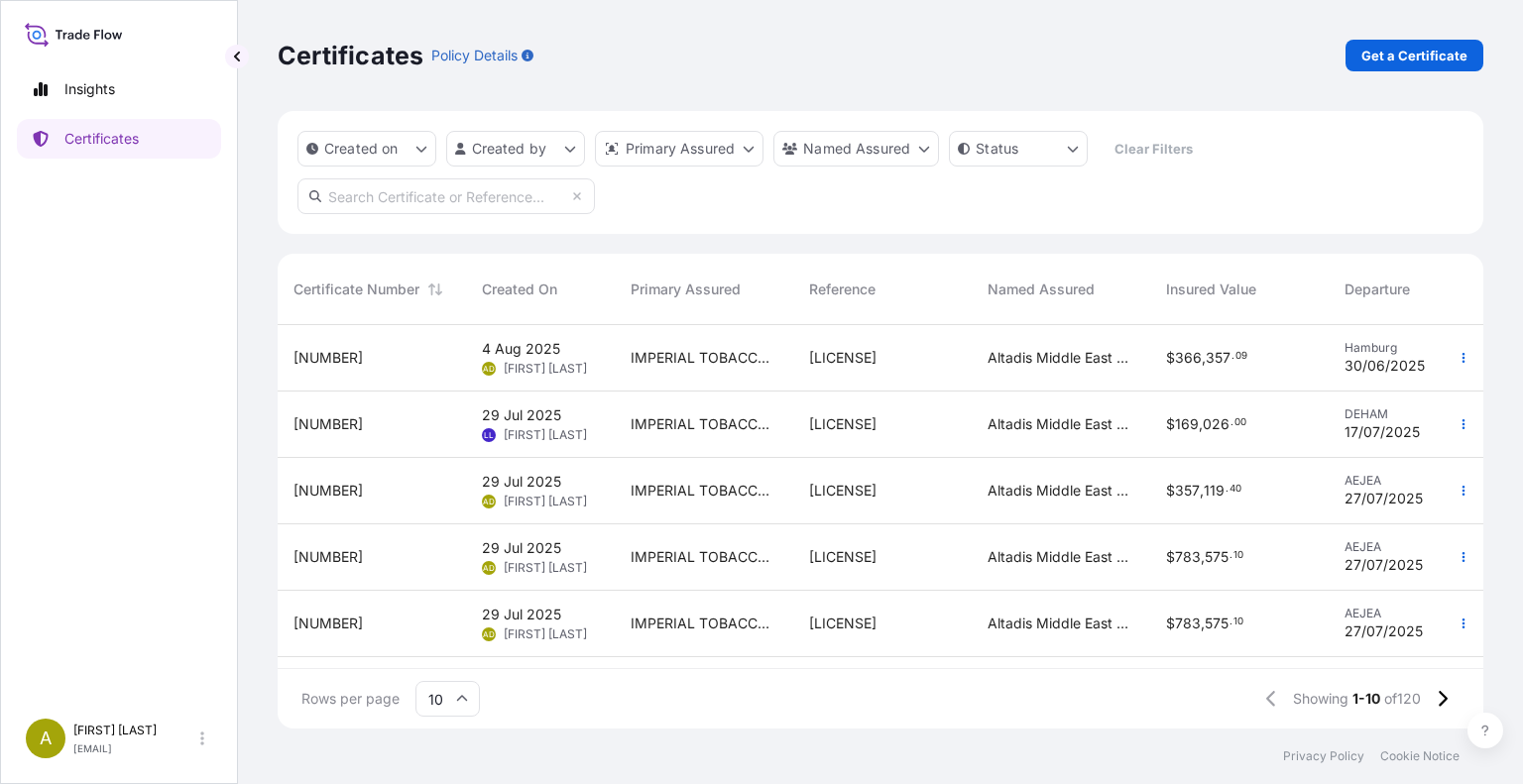 scroll, scrollTop: 0, scrollLeft: 0, axis: both 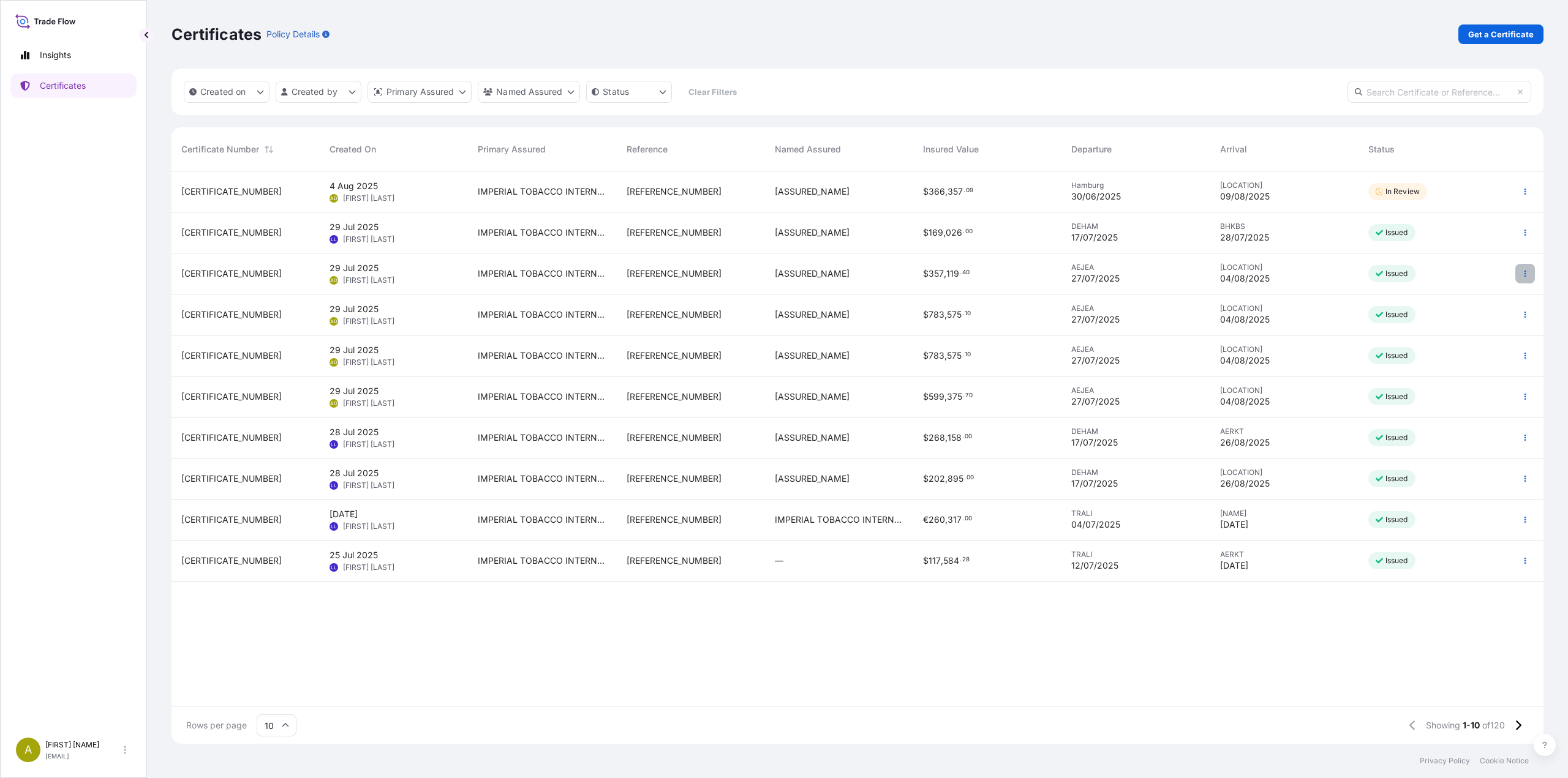 click at bounding box center [1525, 274] 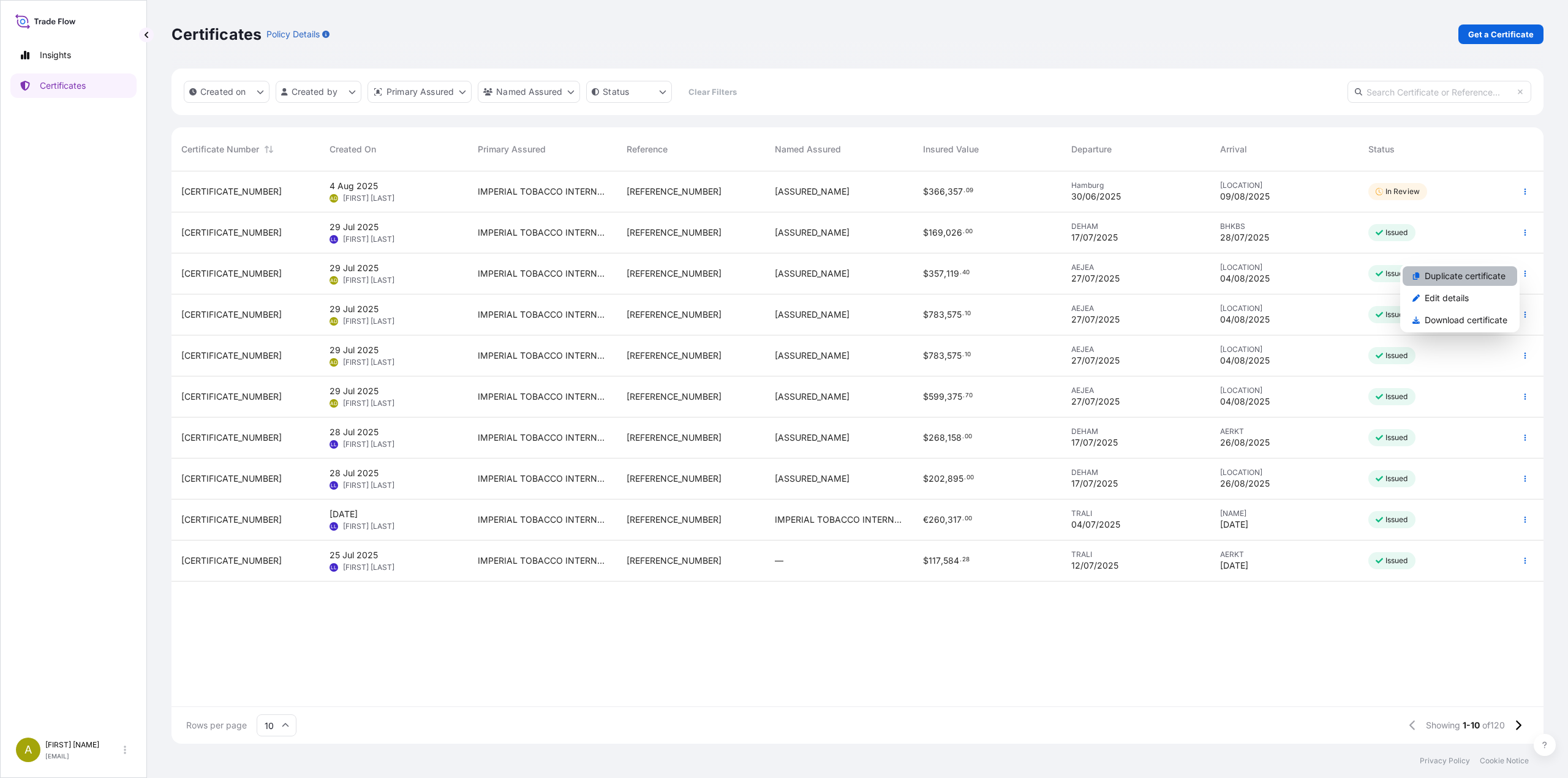 click on "Duplicate certificate" at bounding box center [1465, 276] 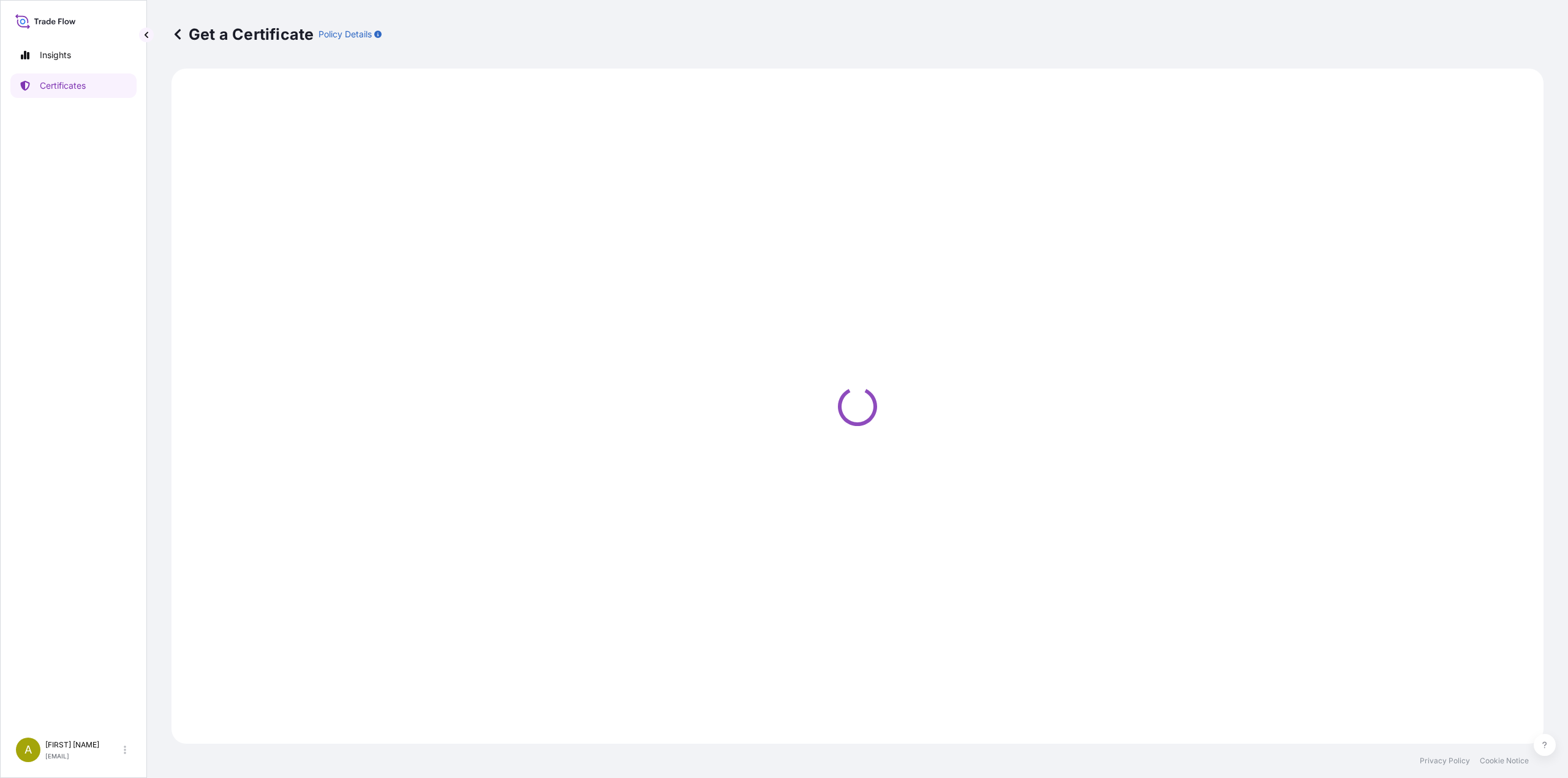 select on "Road / Inland" 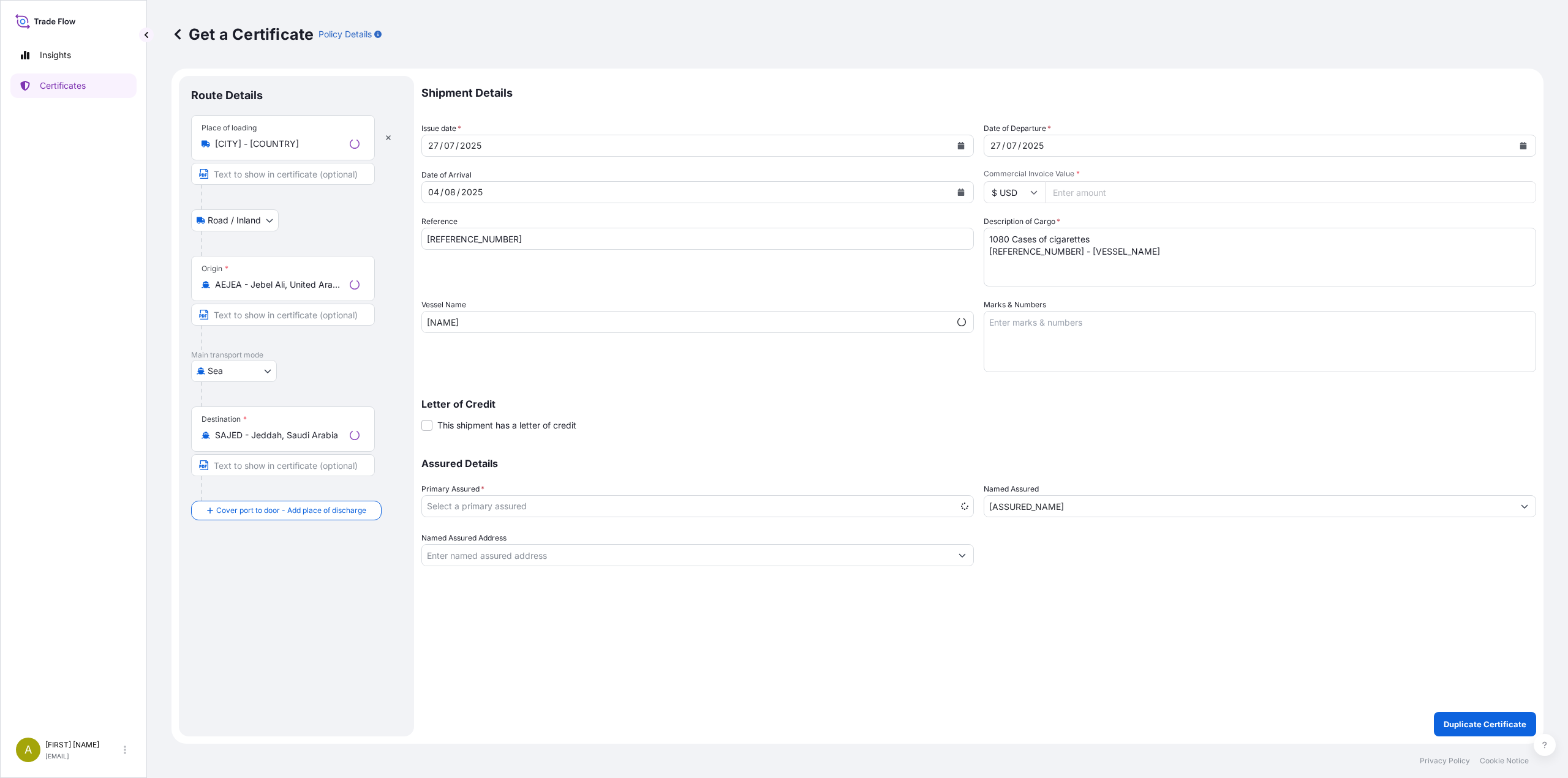 select on "31694" 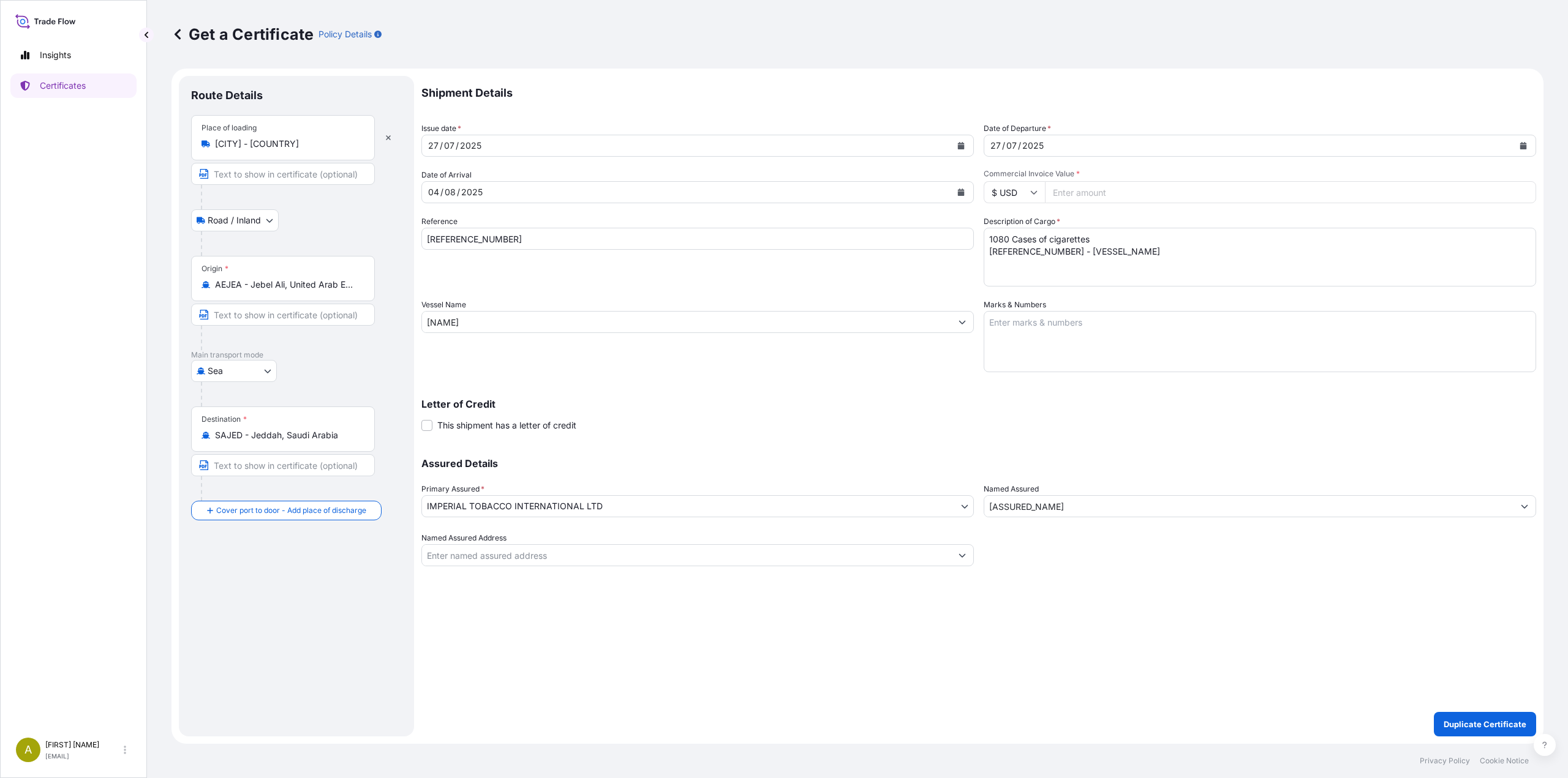 click at bounding box center [961, 146] 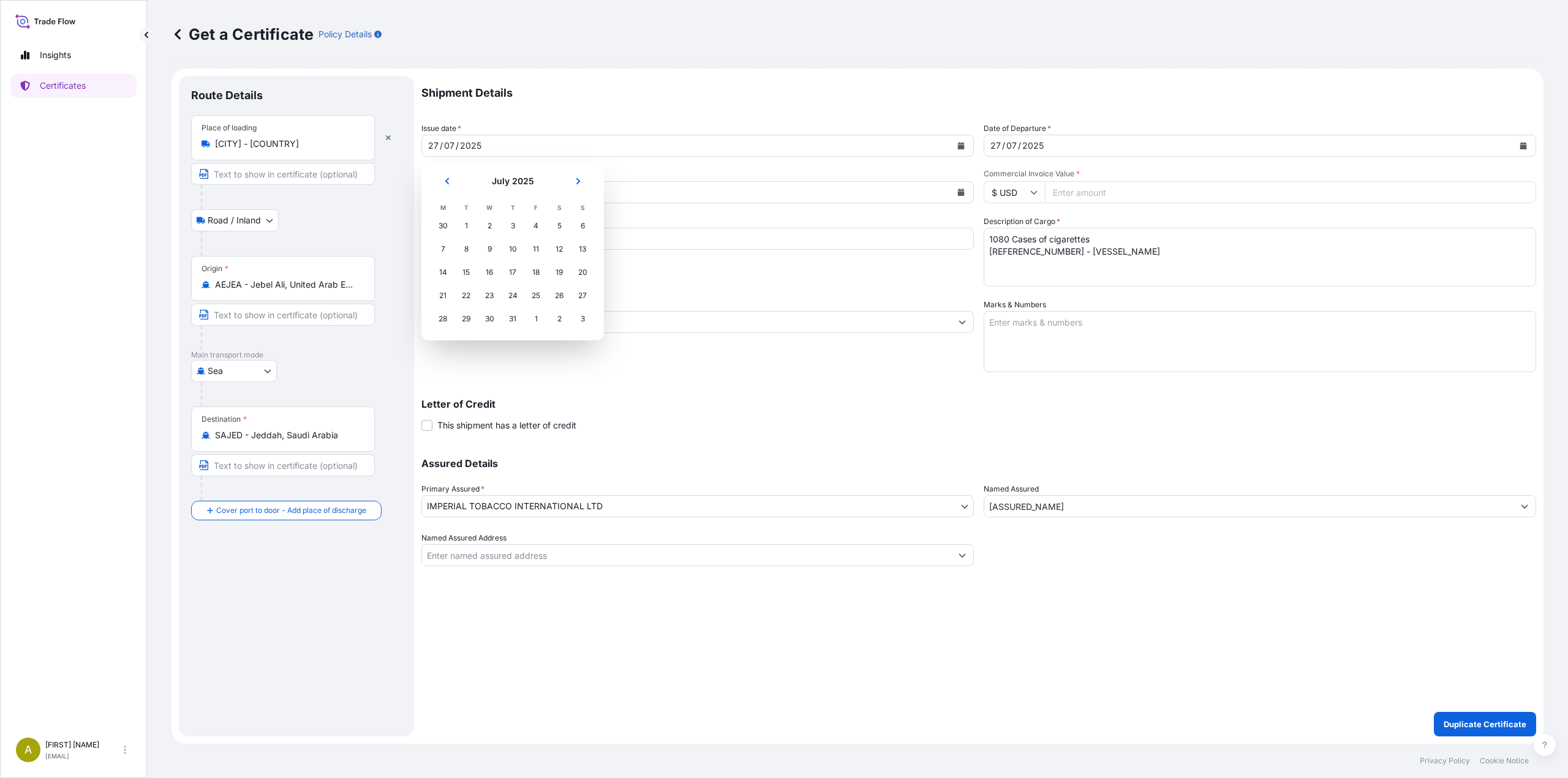 click 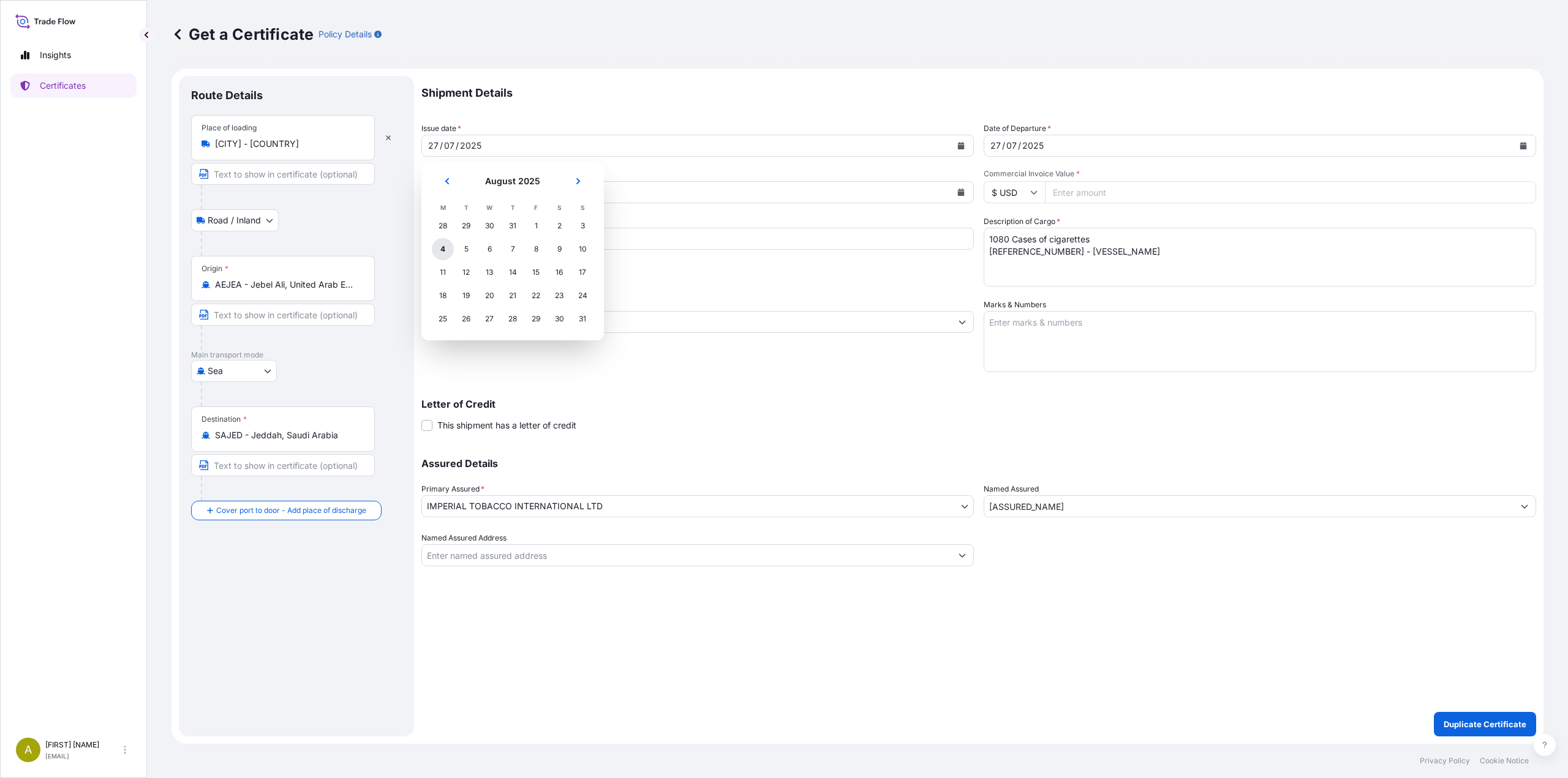 click on "4" at bounding box center [443, 249] 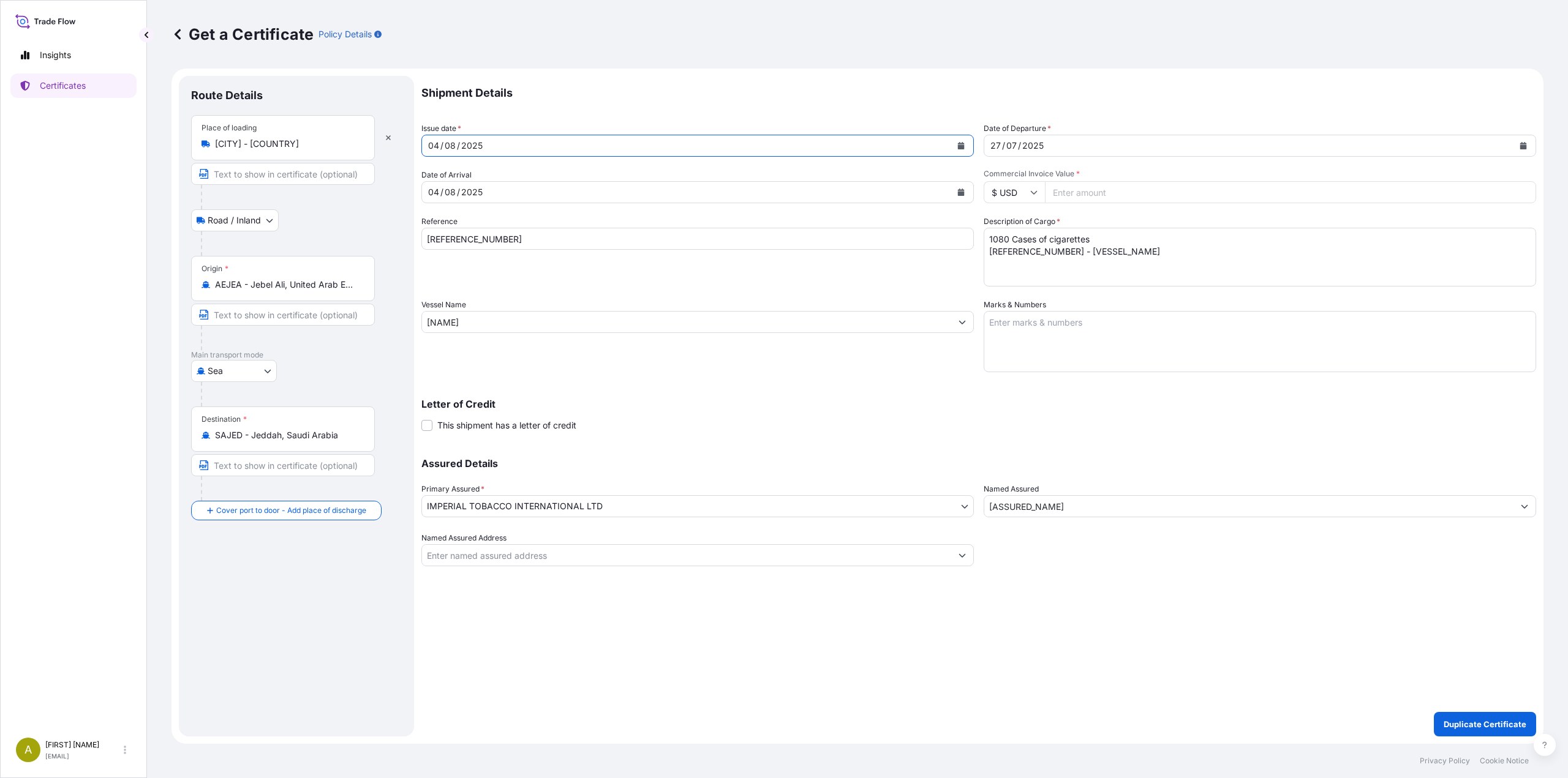 click at bounding box center [1523, 146] 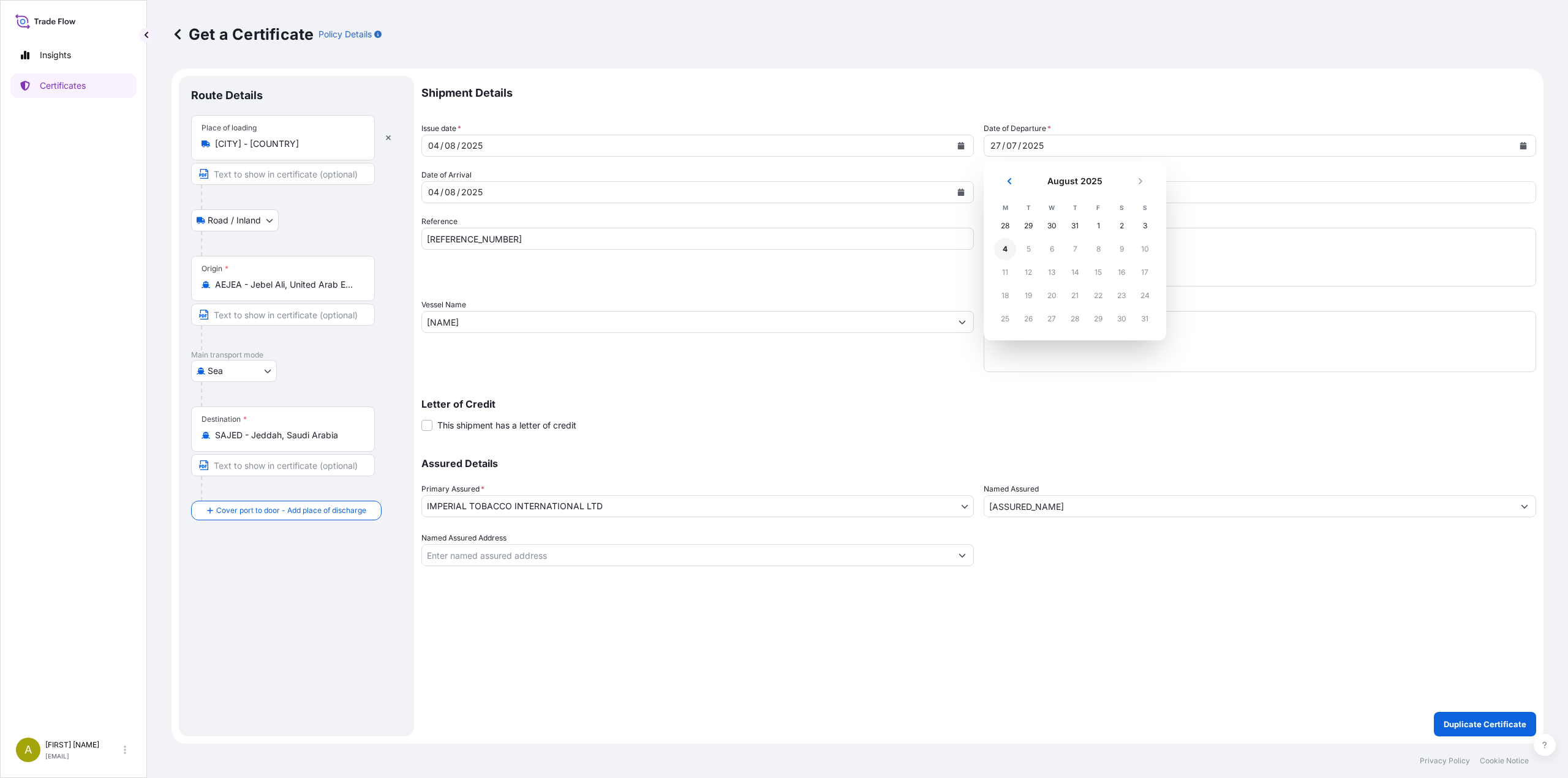 click on "4" at bounding box center (1005, 249) 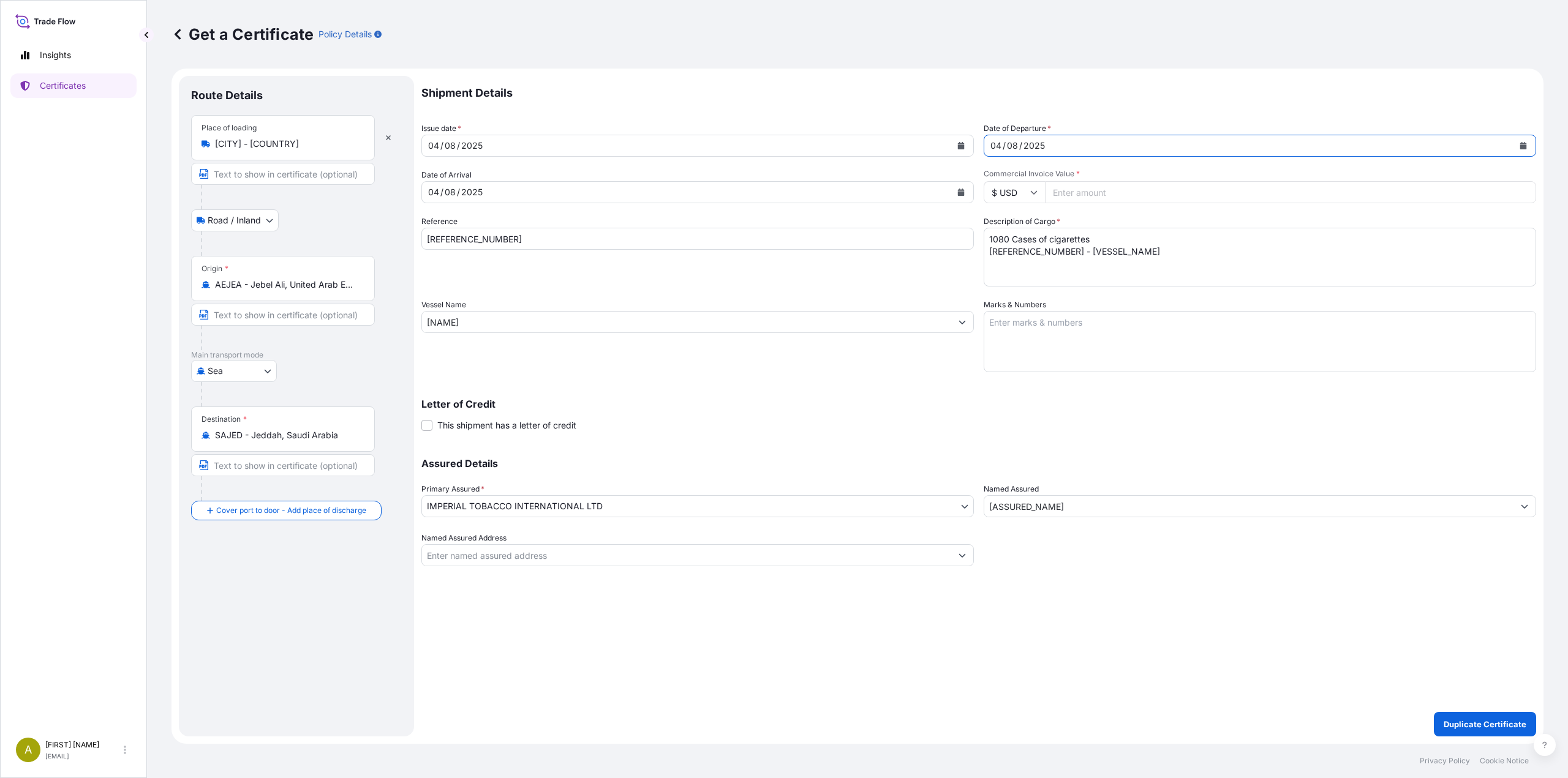 click 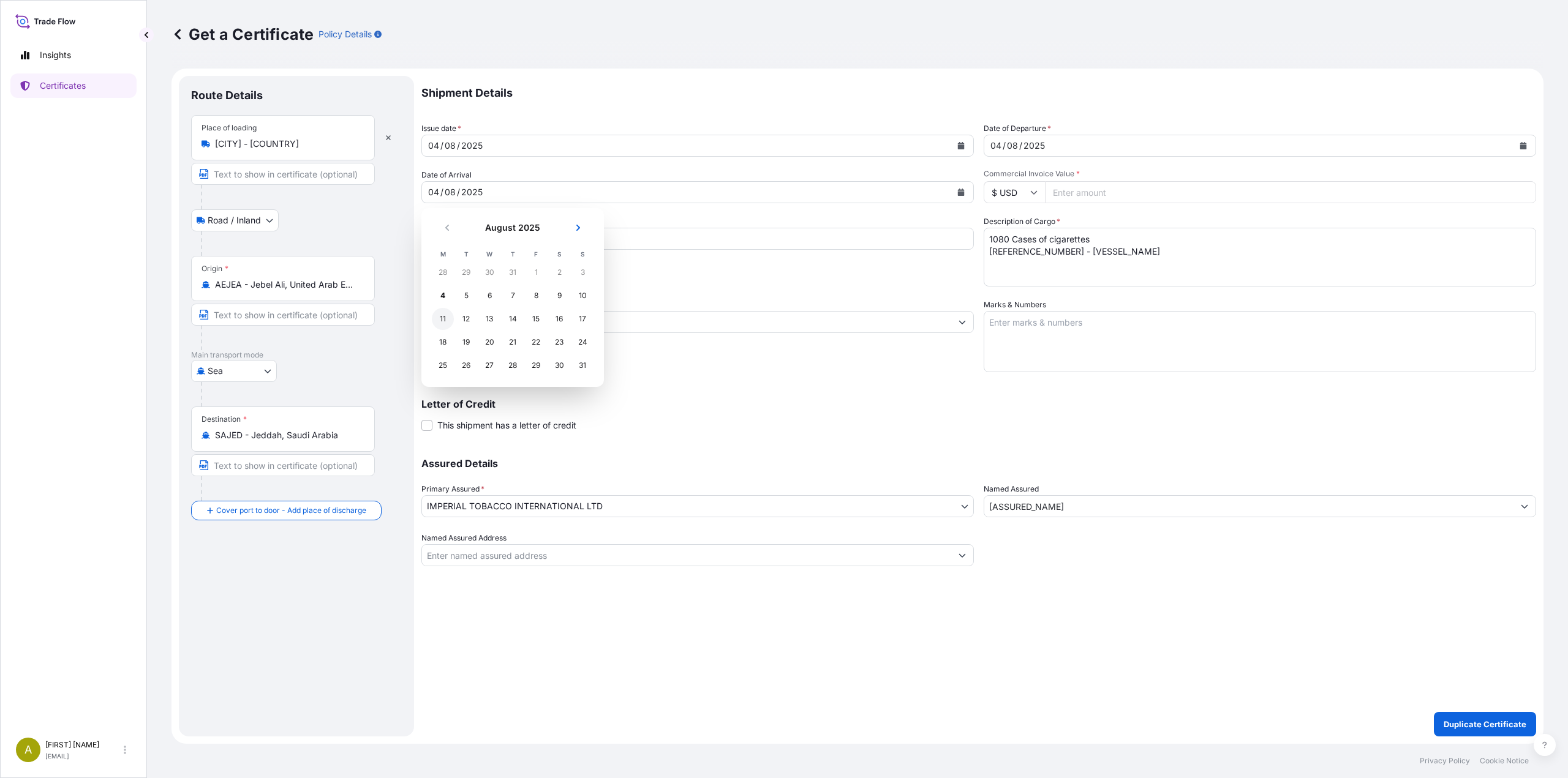 click on "11" at bounding box center [443, 319] 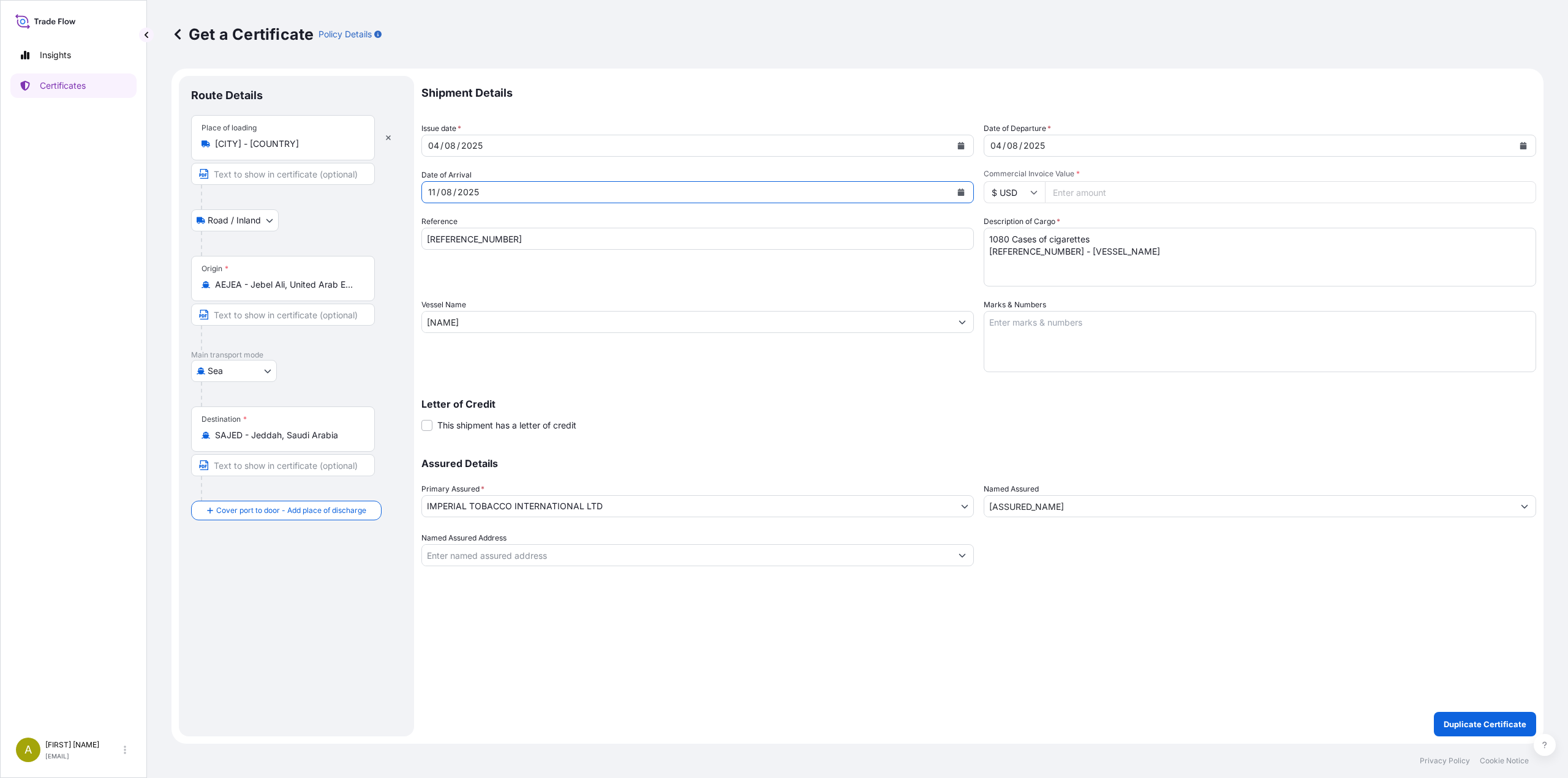 type 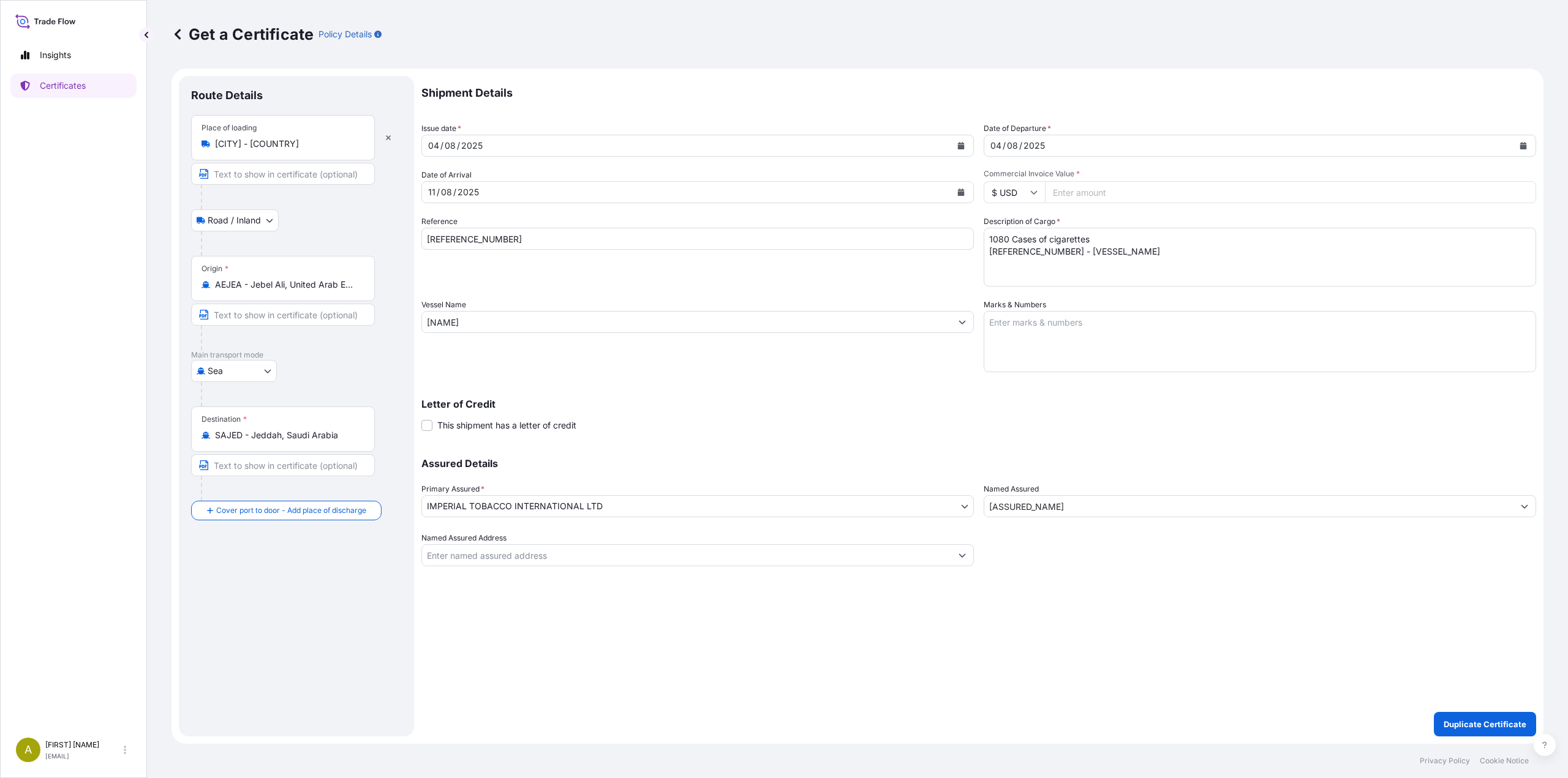 drag, startPoint x: 1119, startPoint y: 192, endPoint x: 1017, endPoint y: 191, distance: 102.0049 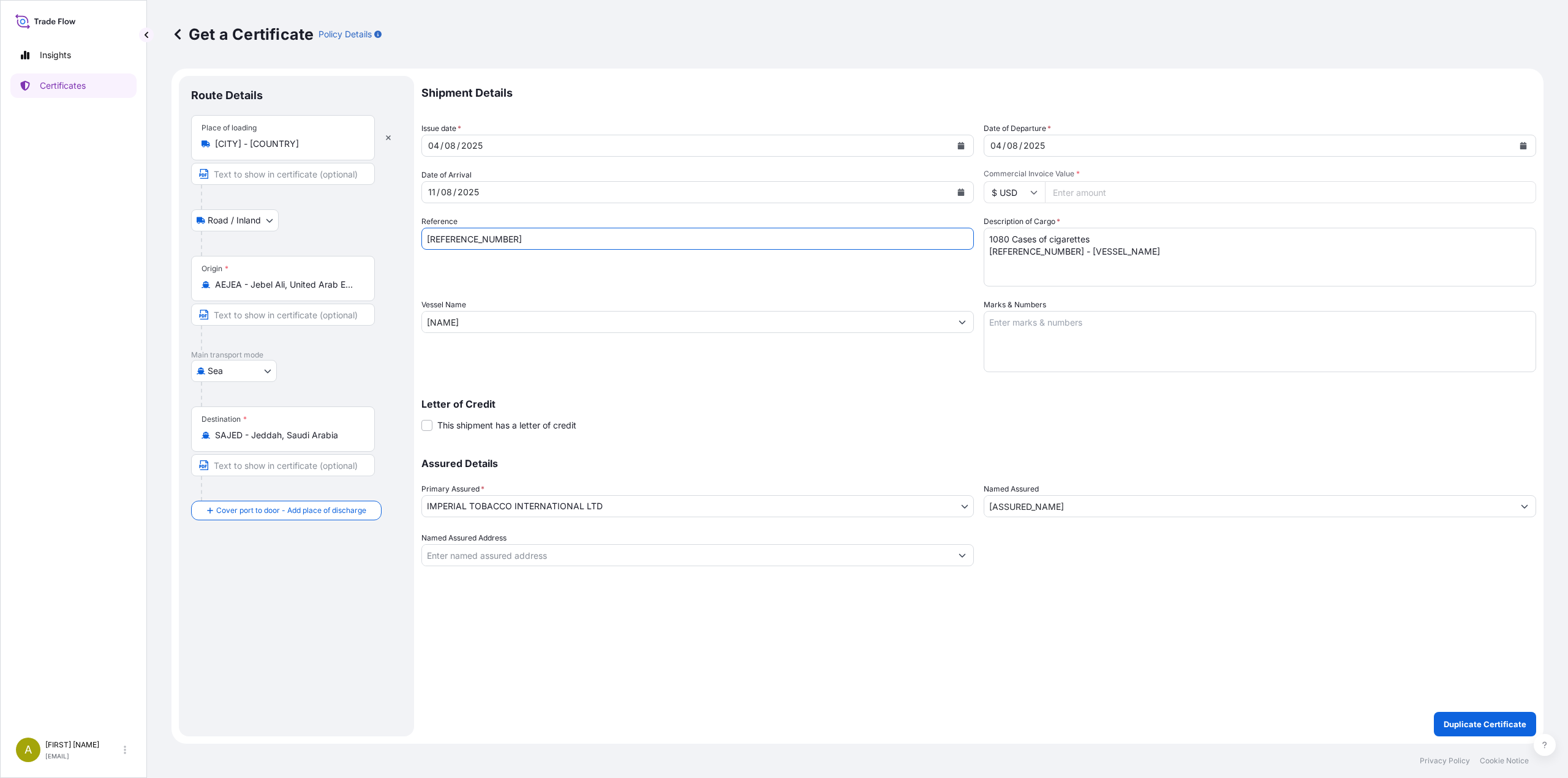 drag, startPoint x: 450, startPoint y: 233, endPoint x: 381, endPoint y: 230, distance: 69.06519 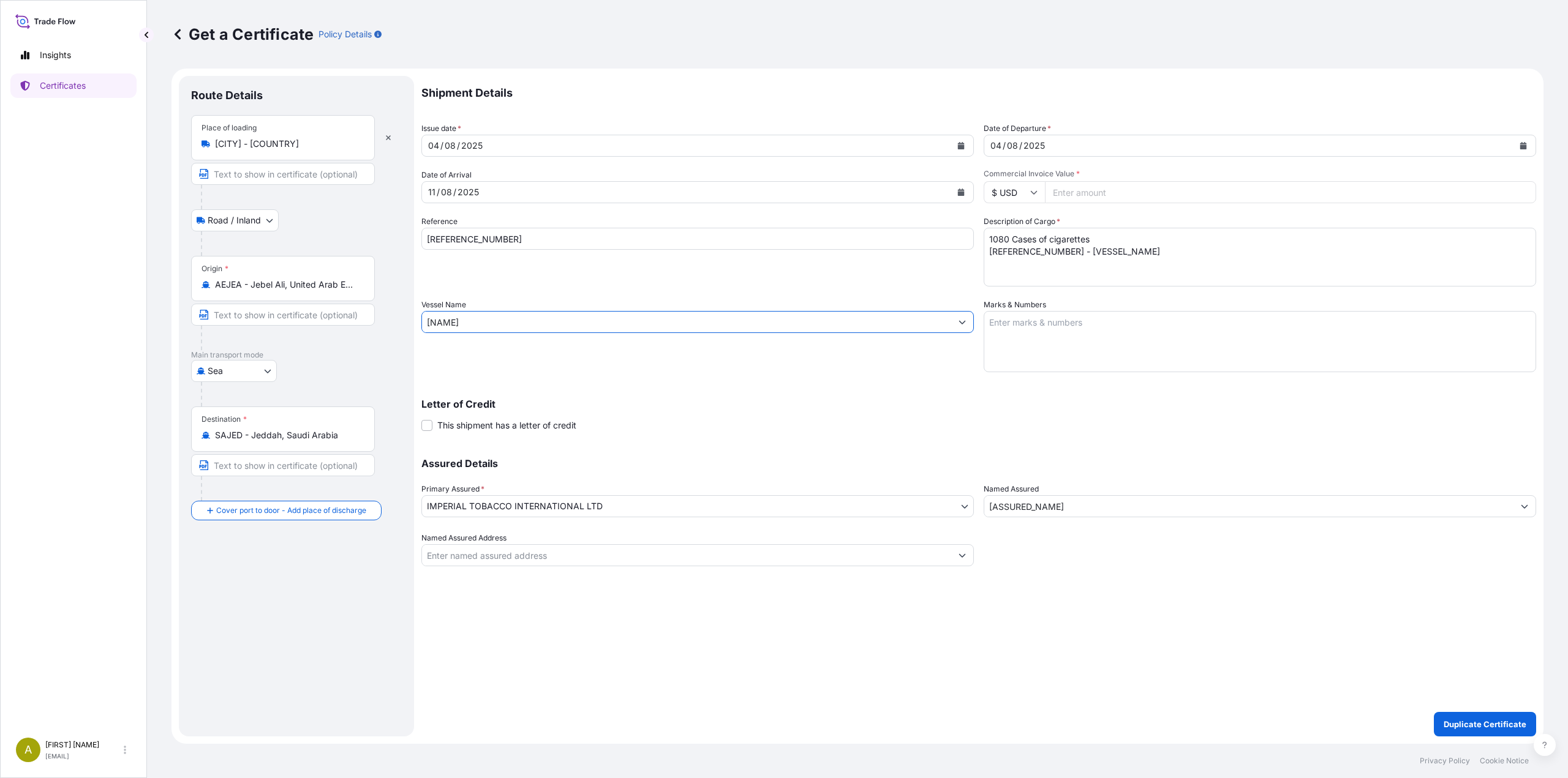 drag, startPoint x: 480, startPoint y: 321, endPoint x: 385, endPoint y: 312, distance: 95.42536 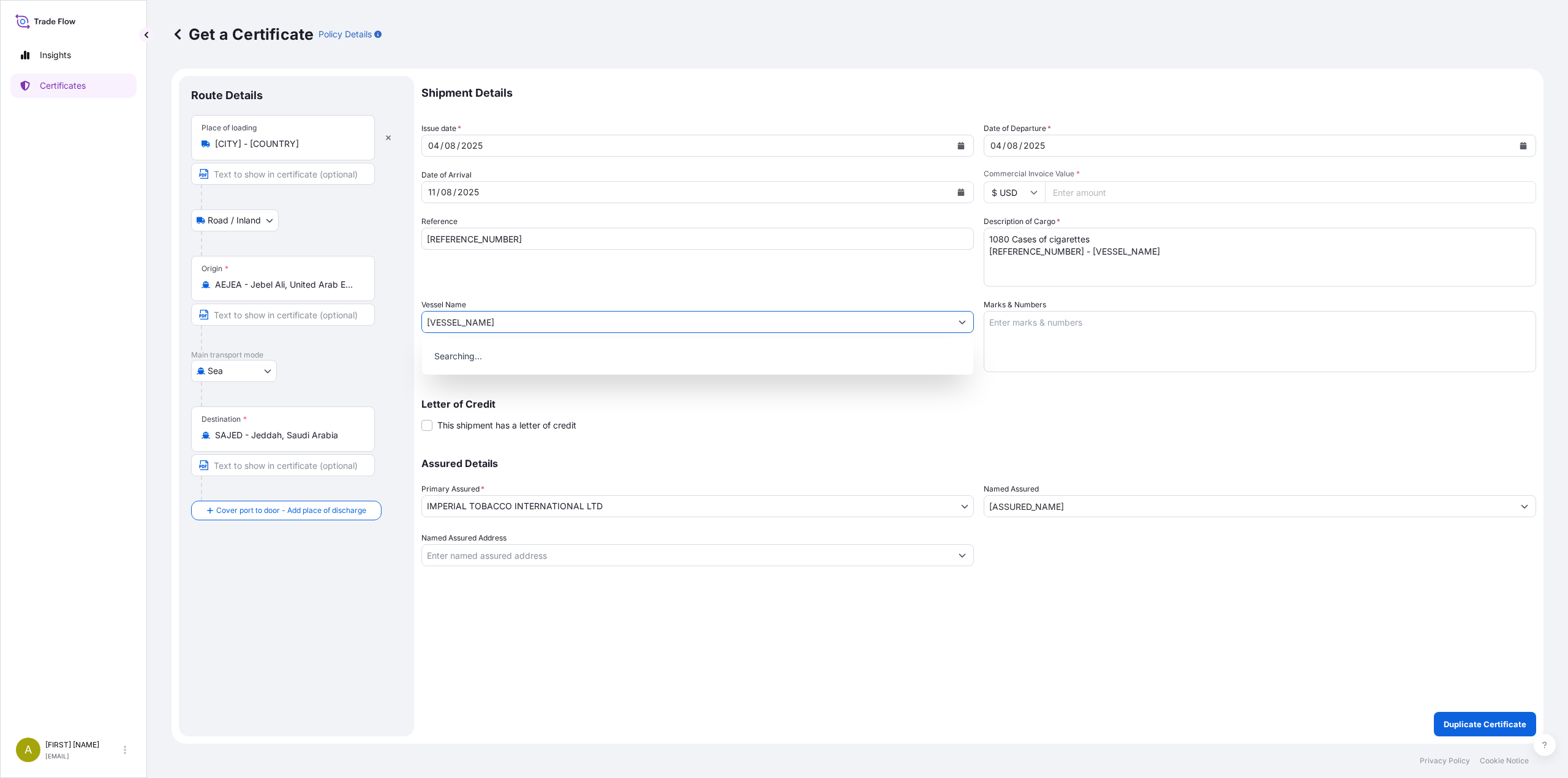 type on "[VESSEL_NAME]" 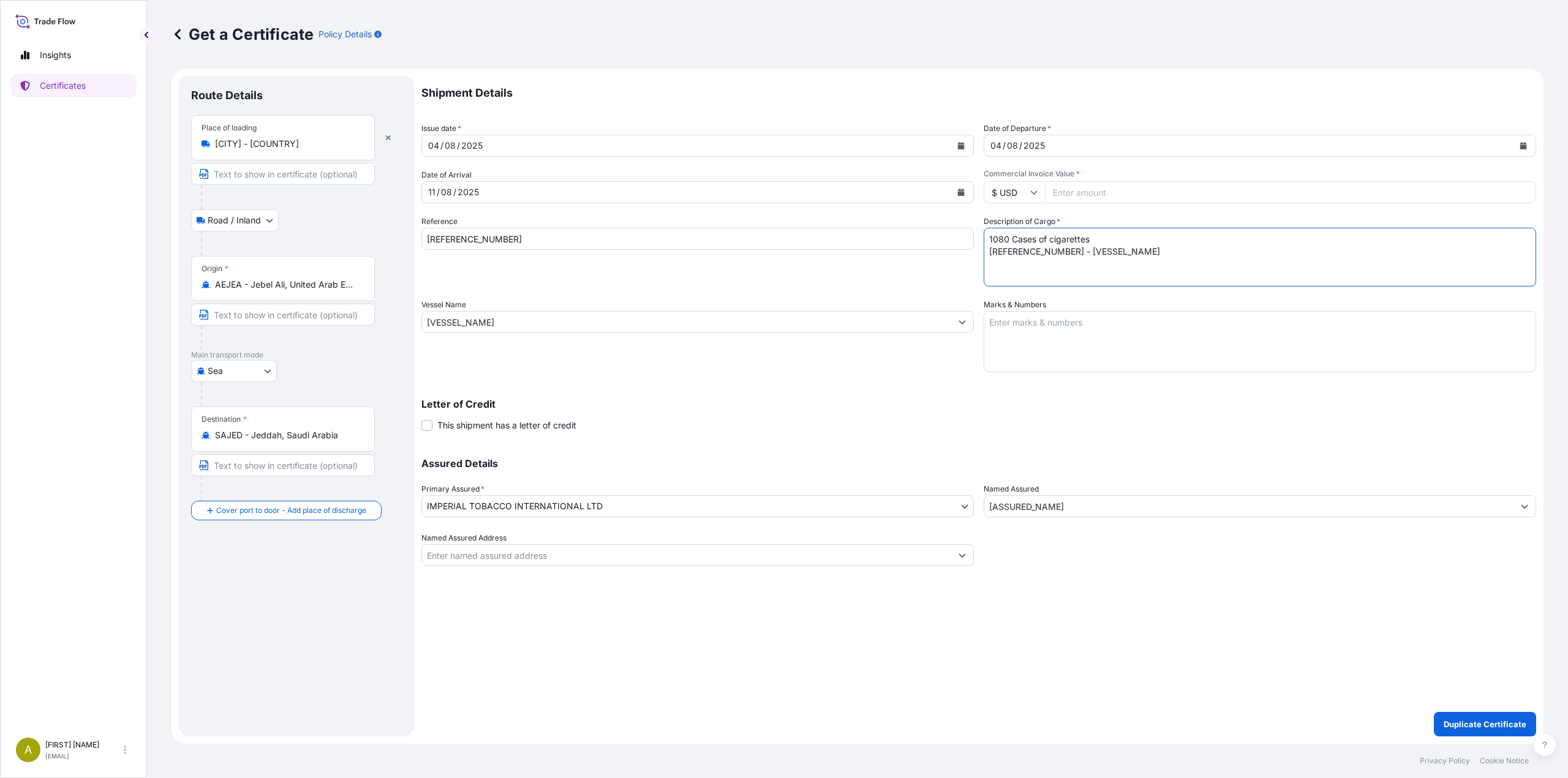 drag, startPoint x: 1074, startPoint y: 241, endPoint x: 896, endPoint y: 214, distance: 180.03611 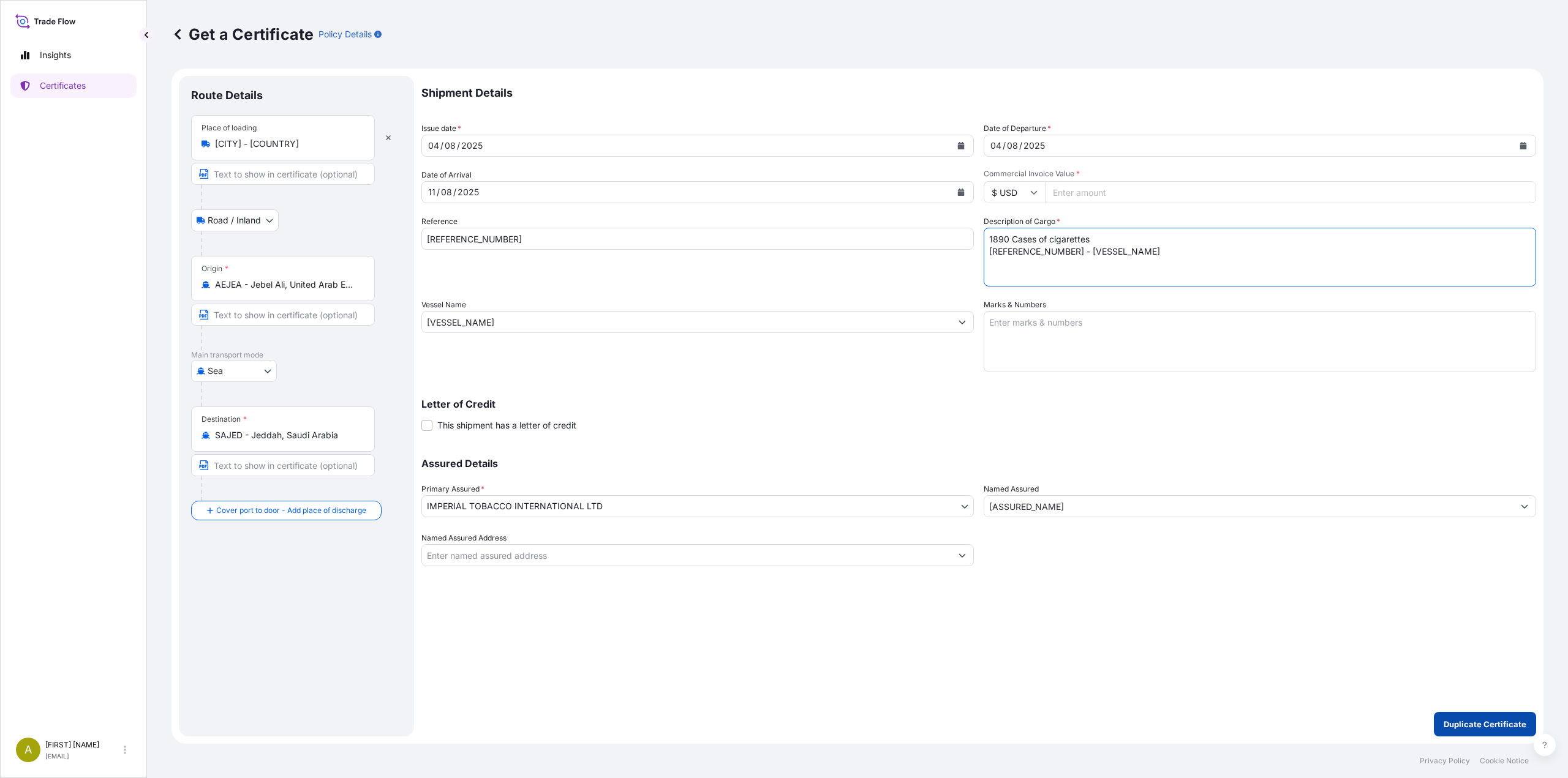 type on "1890 Cases of cigarettes
[REFERENCE_NUMBER] - [VESSEL_NAME]" 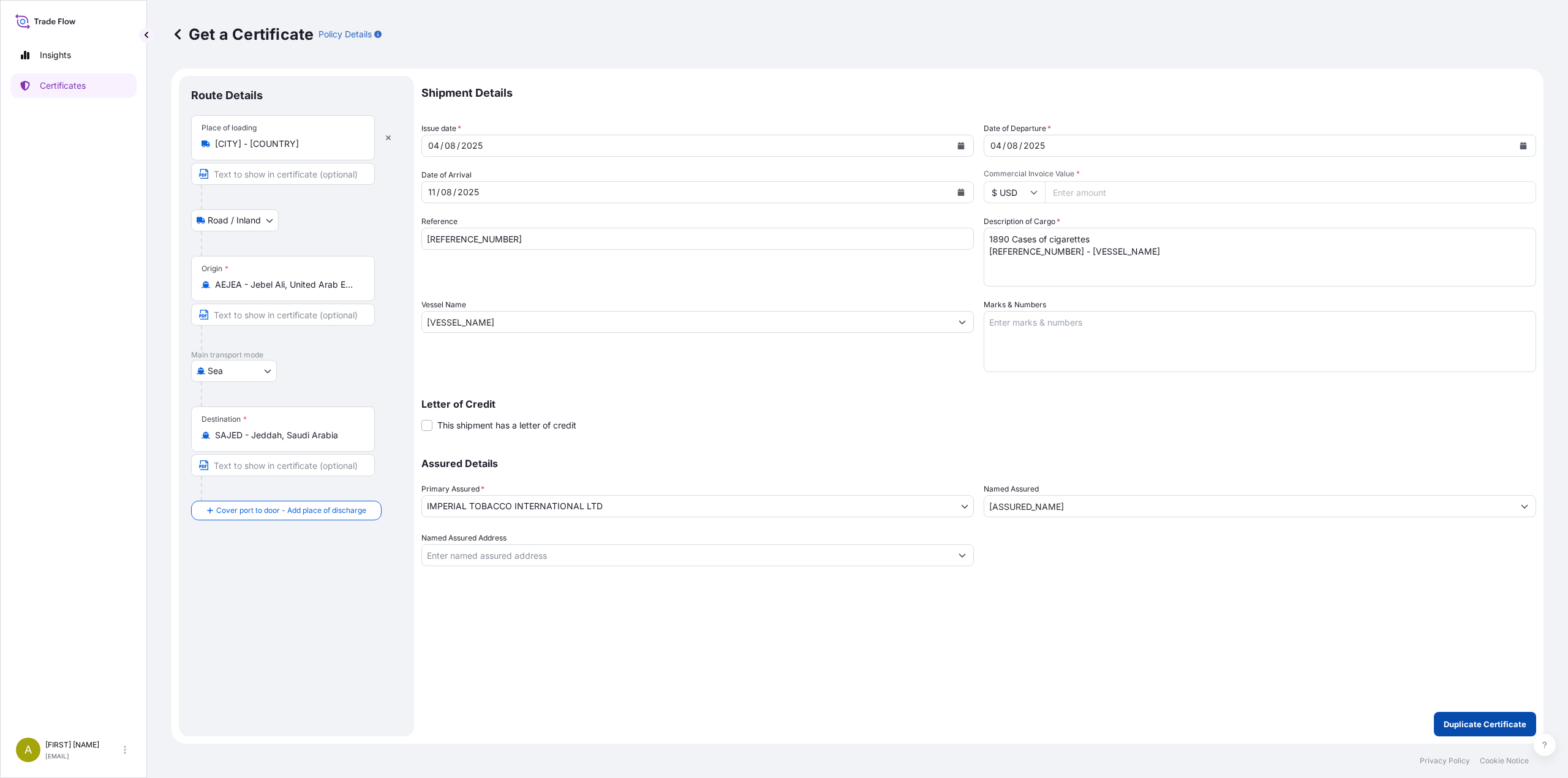 click on "Duplicate Certificate" at bounding box center (1485, 724) 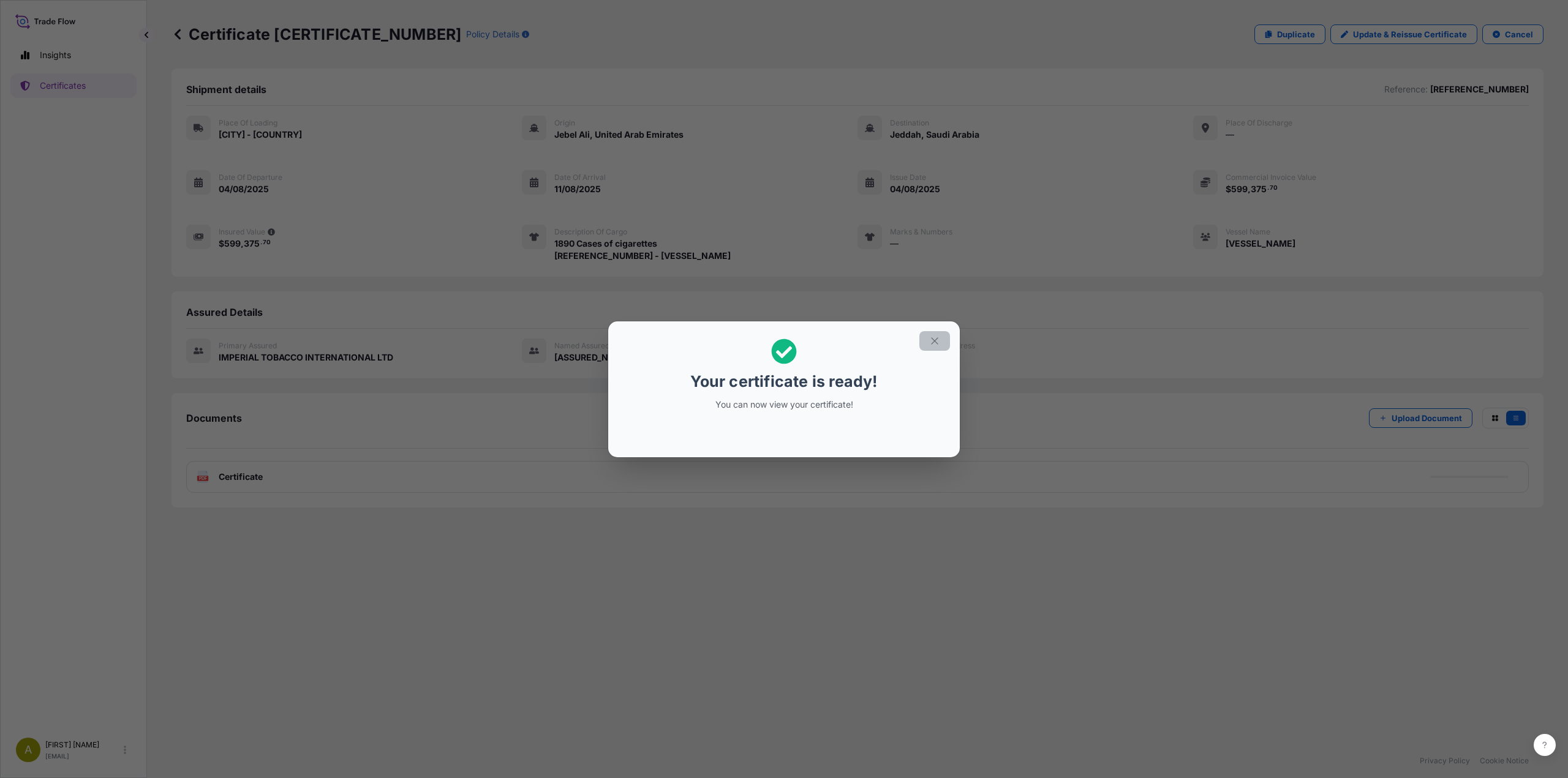 click 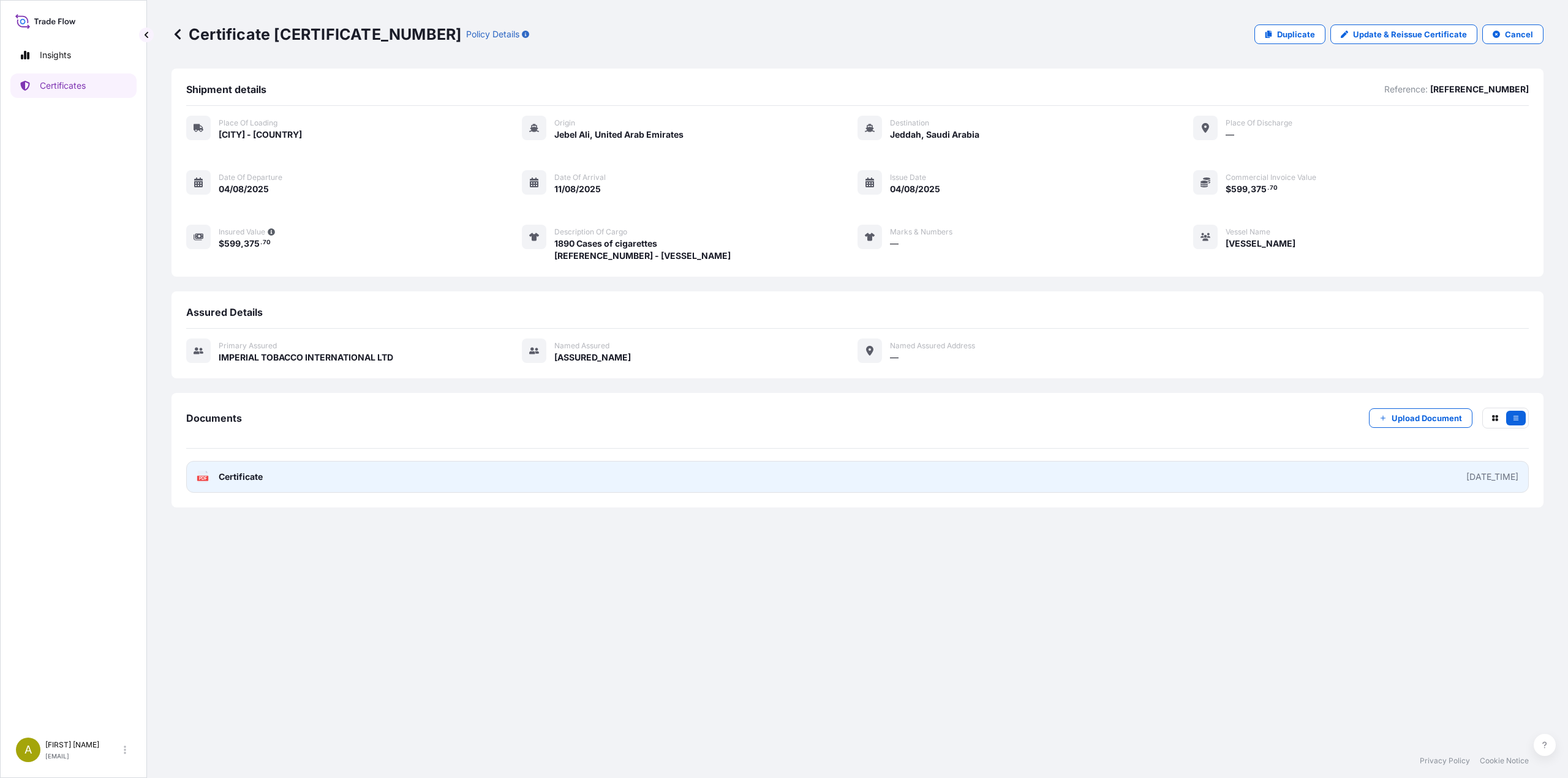 click on "PDF Certificate [DATE_TIME]" at bounding box center [858, 477] 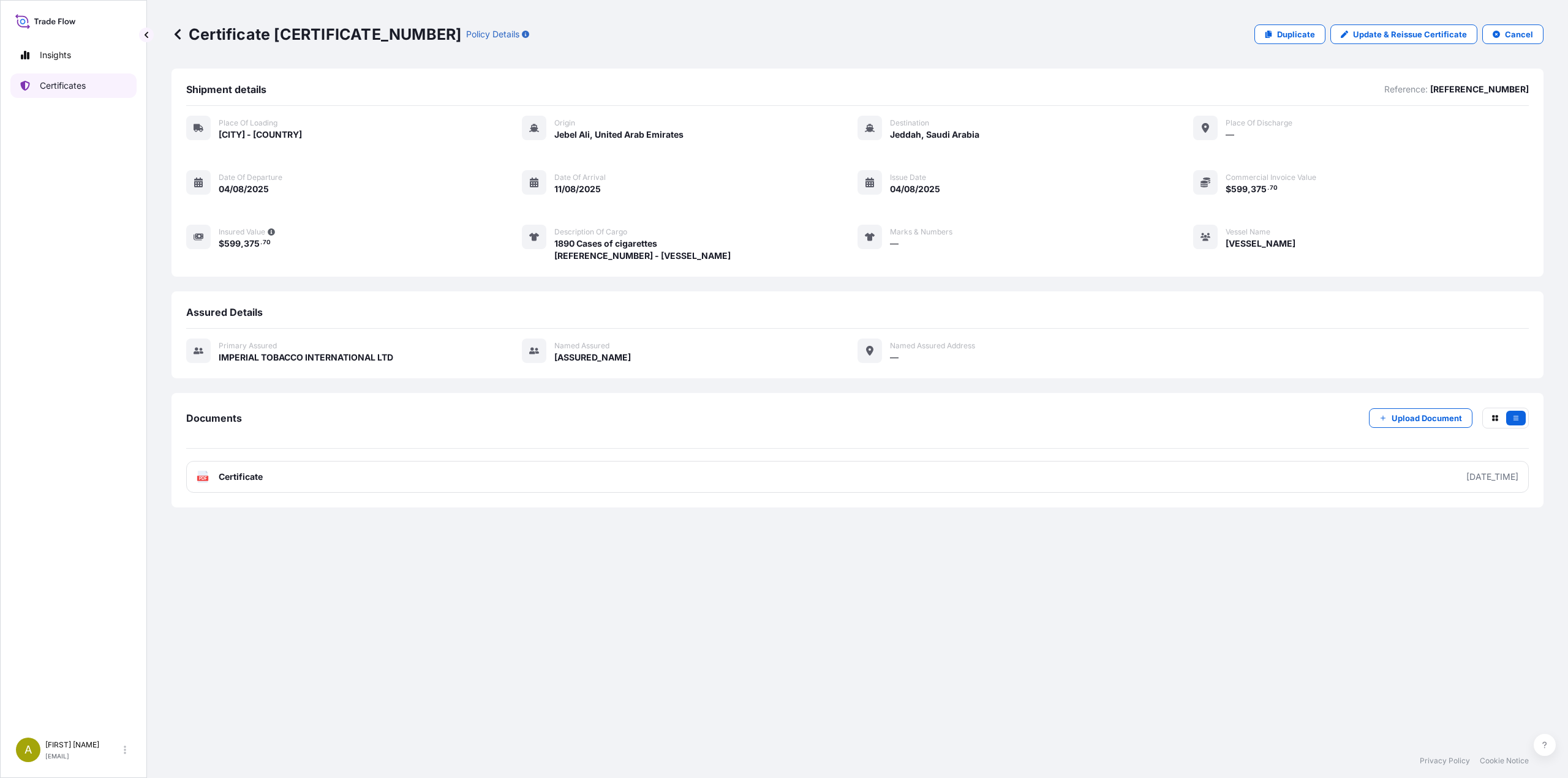 click on "Certificates" at bounding box center (62, 86) 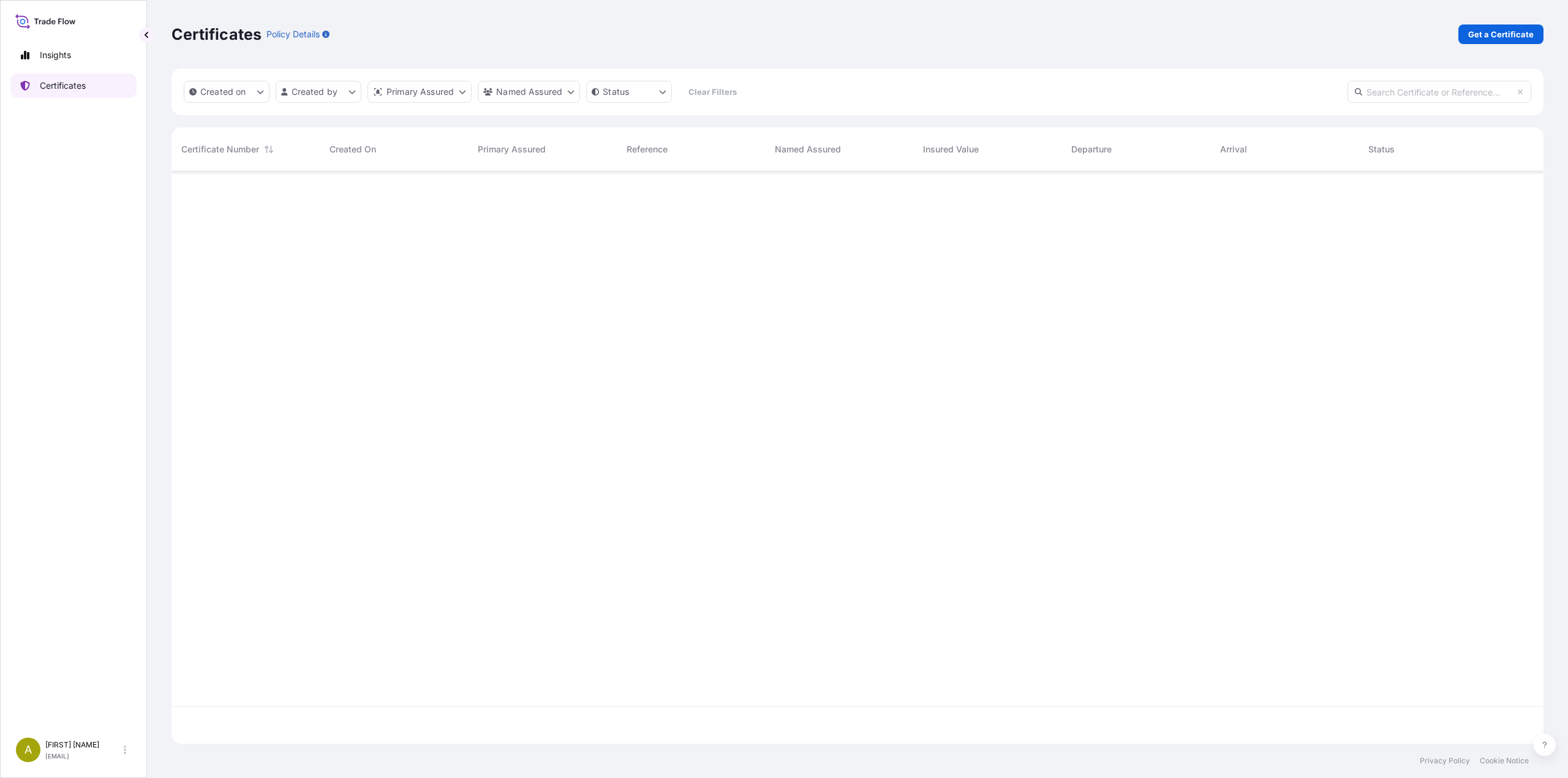 scroll, scrollTop: 10, scrollLeft: 10, axis: both 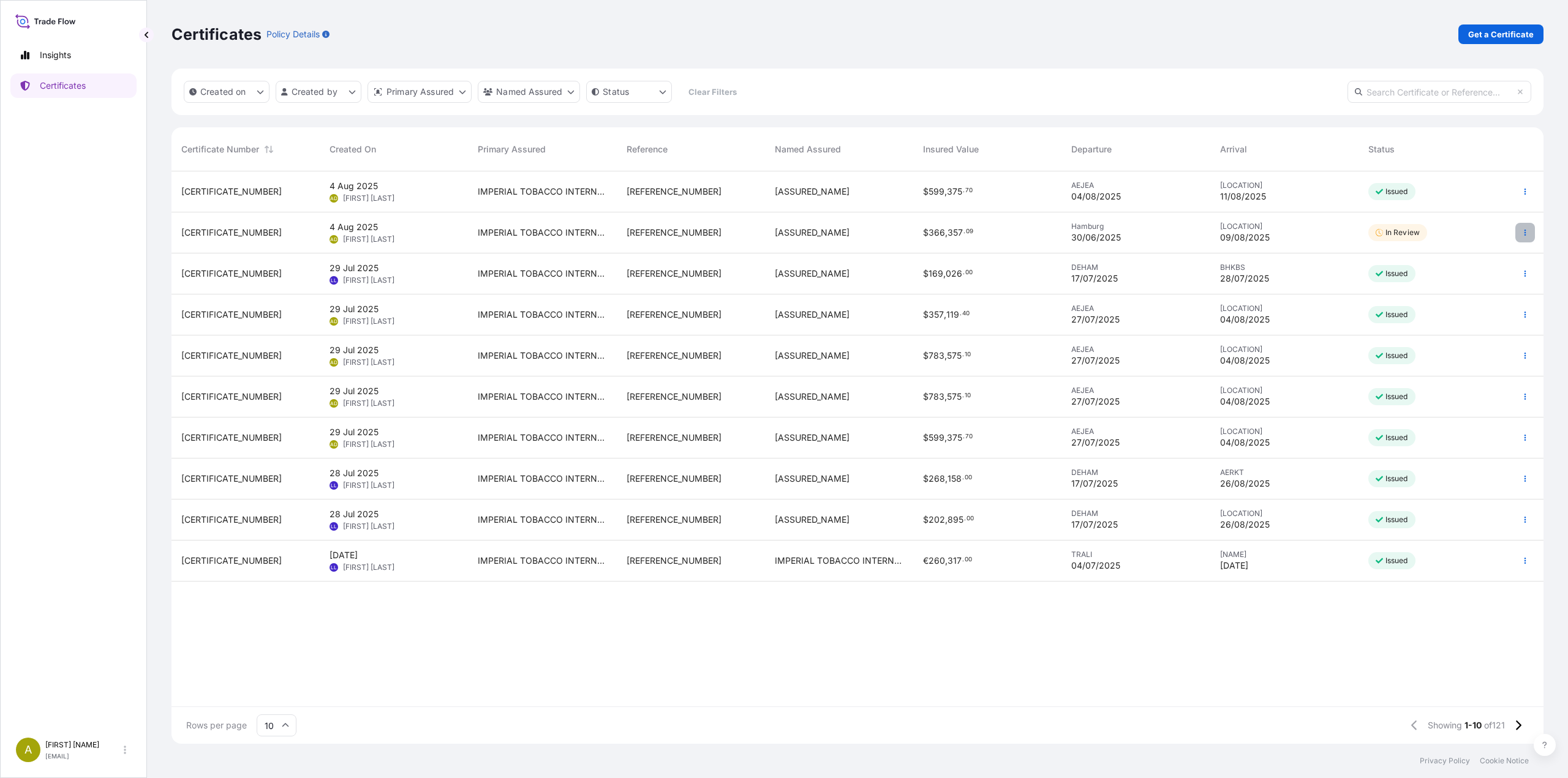 click 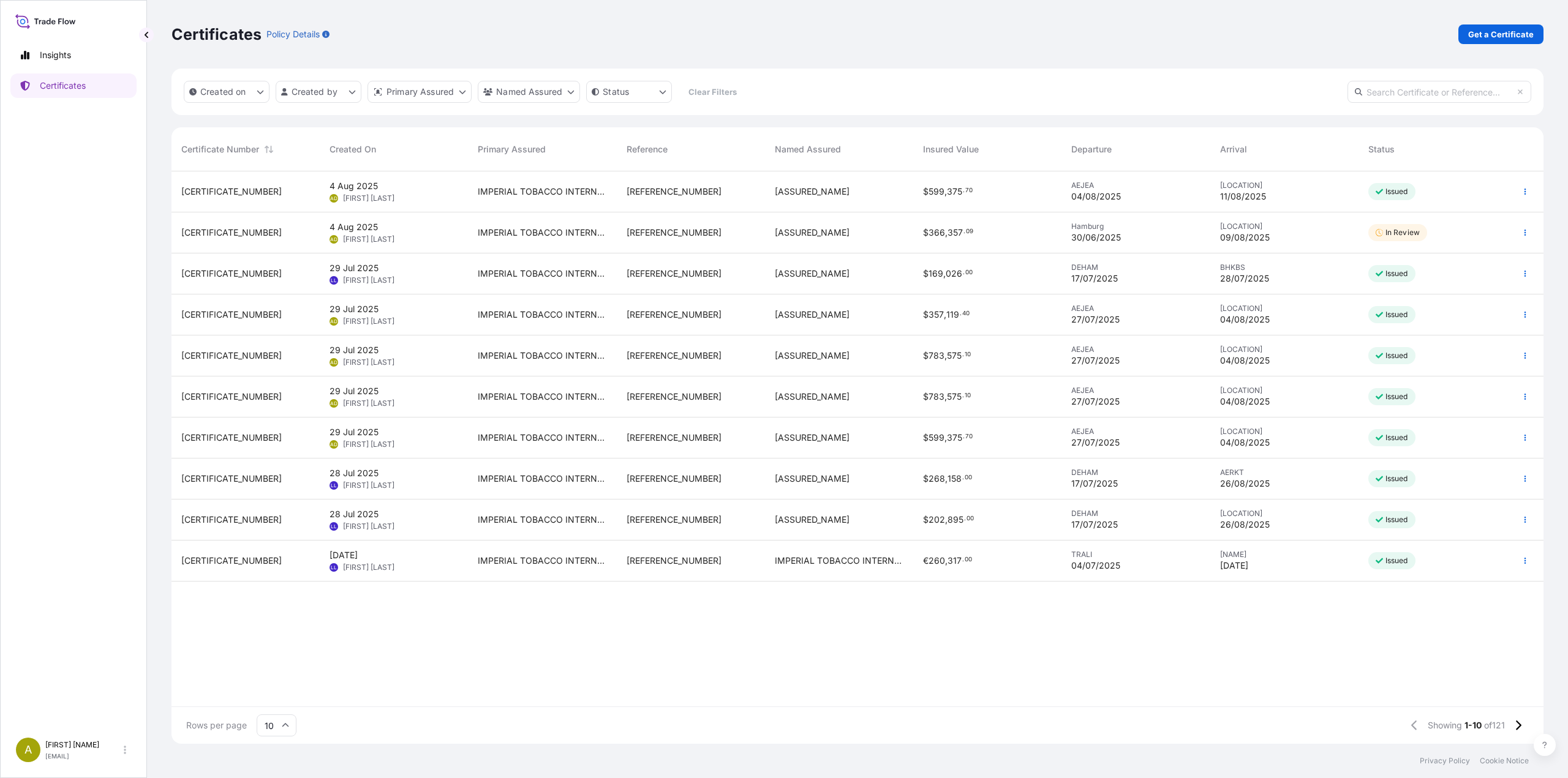 click on "$ [AMOUNT]" at bounding box center [948, 233] 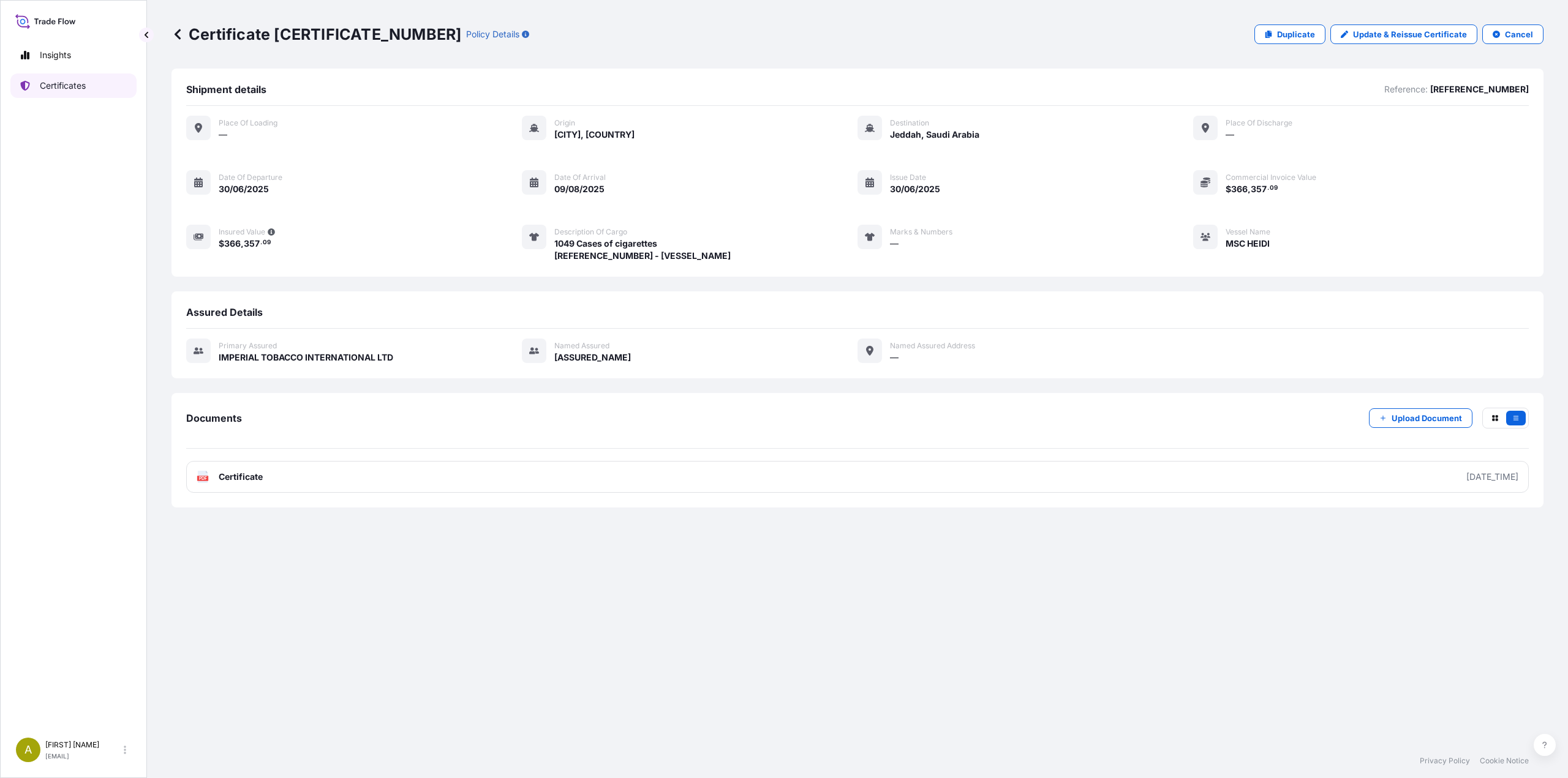 click on "Certificates" at bounding box center (62, 86) 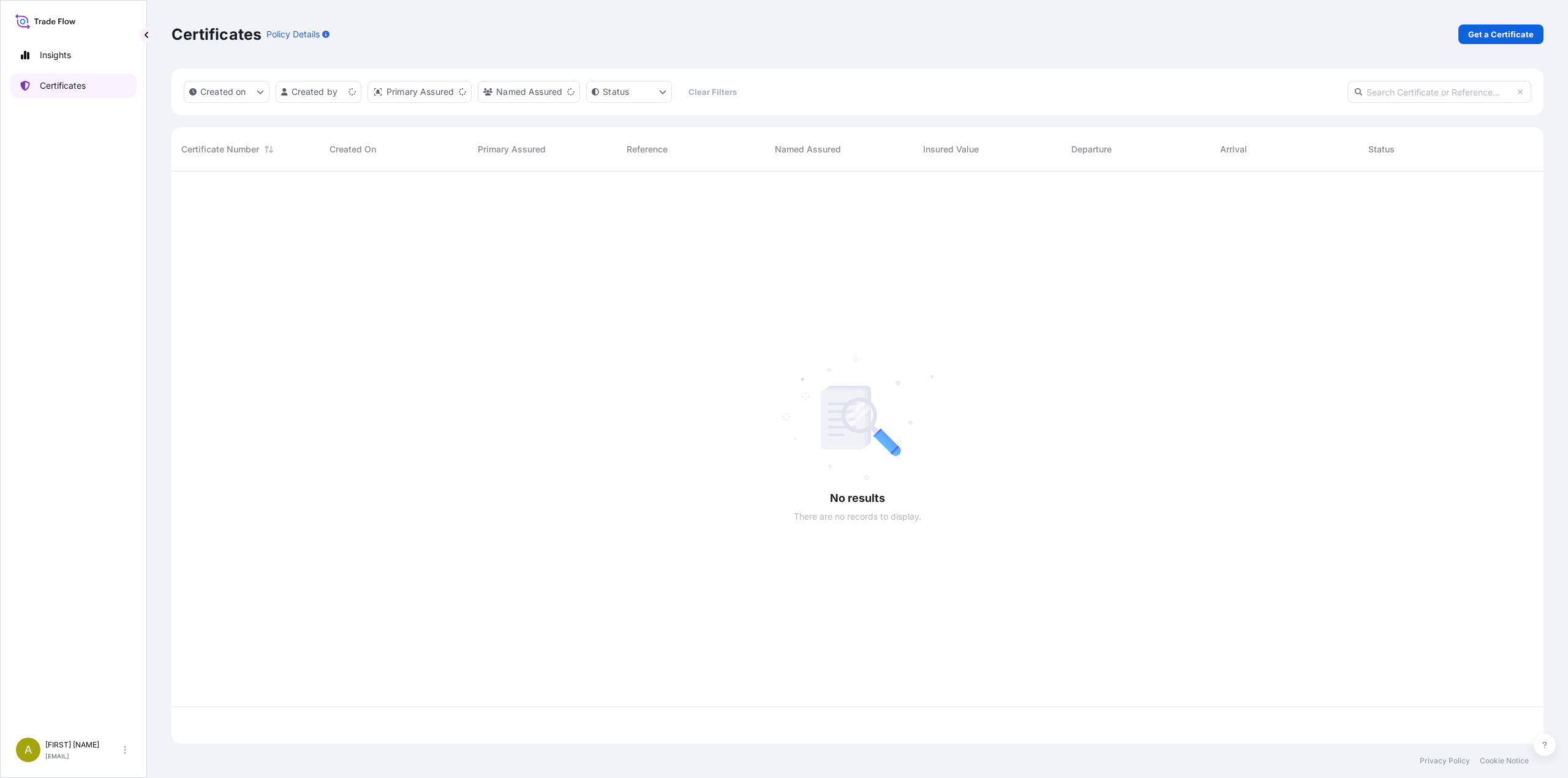 scroll, scrollTop: 10, scrollLeft: 10, axis: both 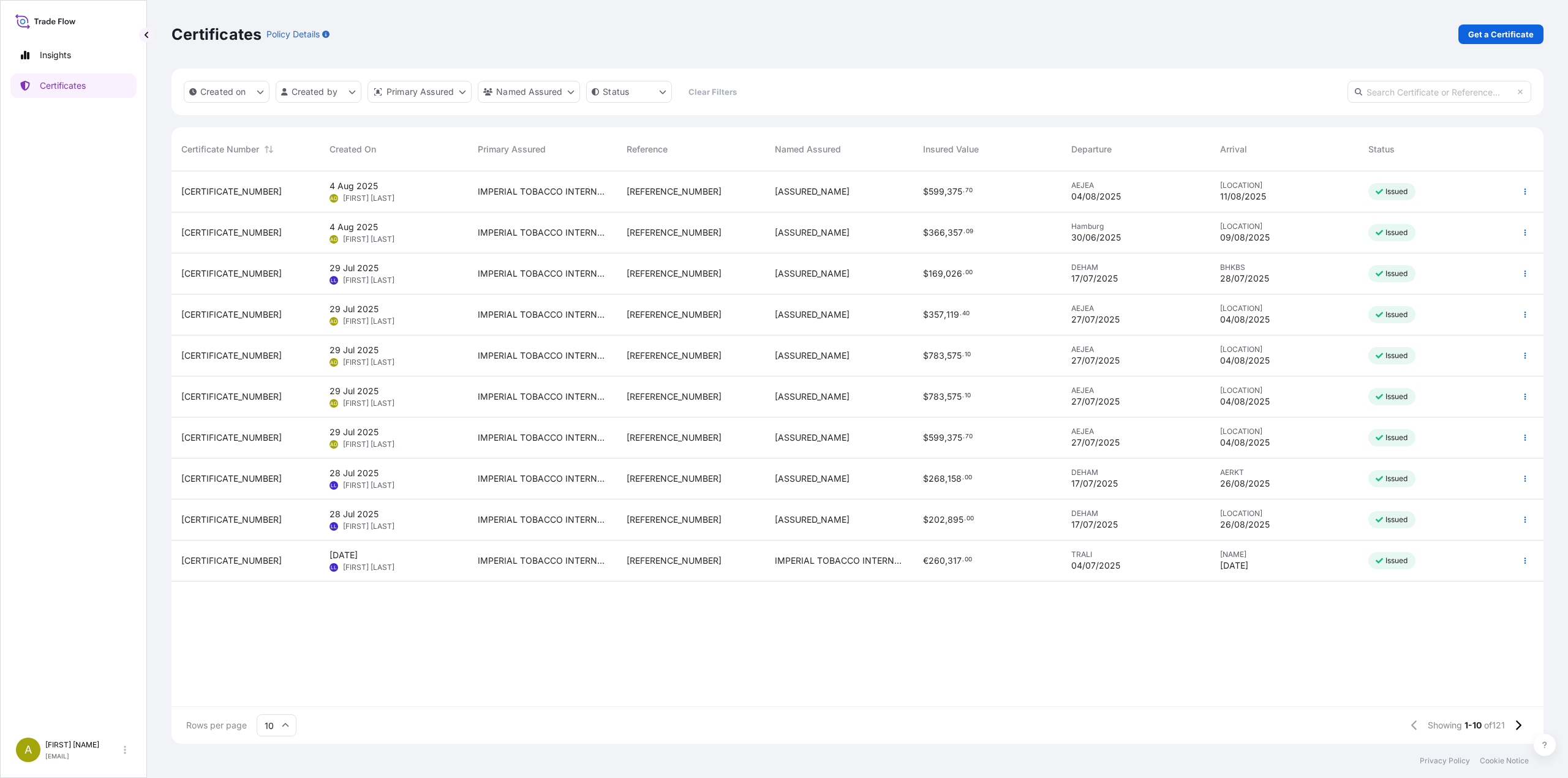click on "Issued" at bounding box center (1433, 233) 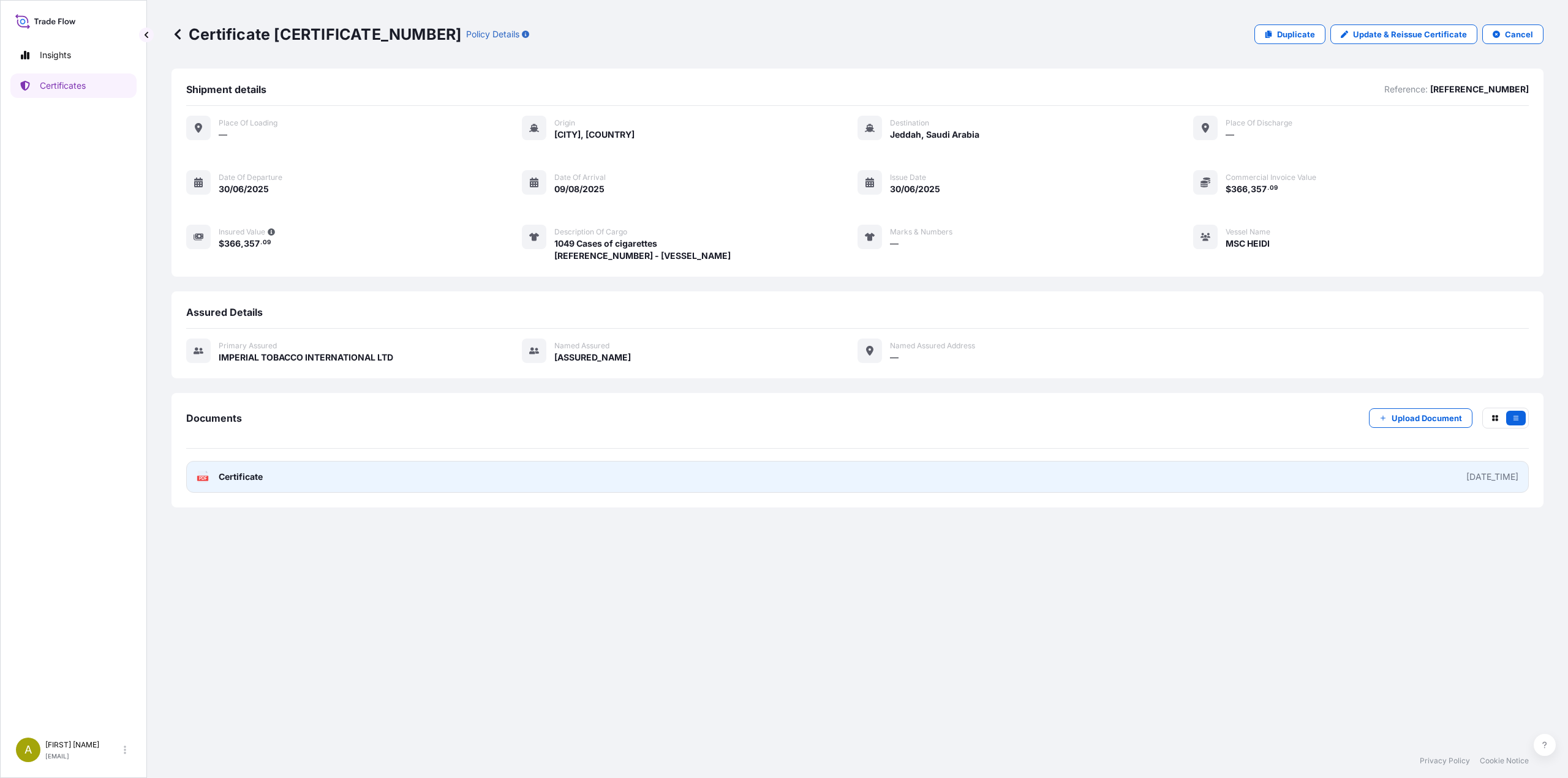 click on "PDF Certificate [DATE_TIME]" at bounding box center (858, 477) 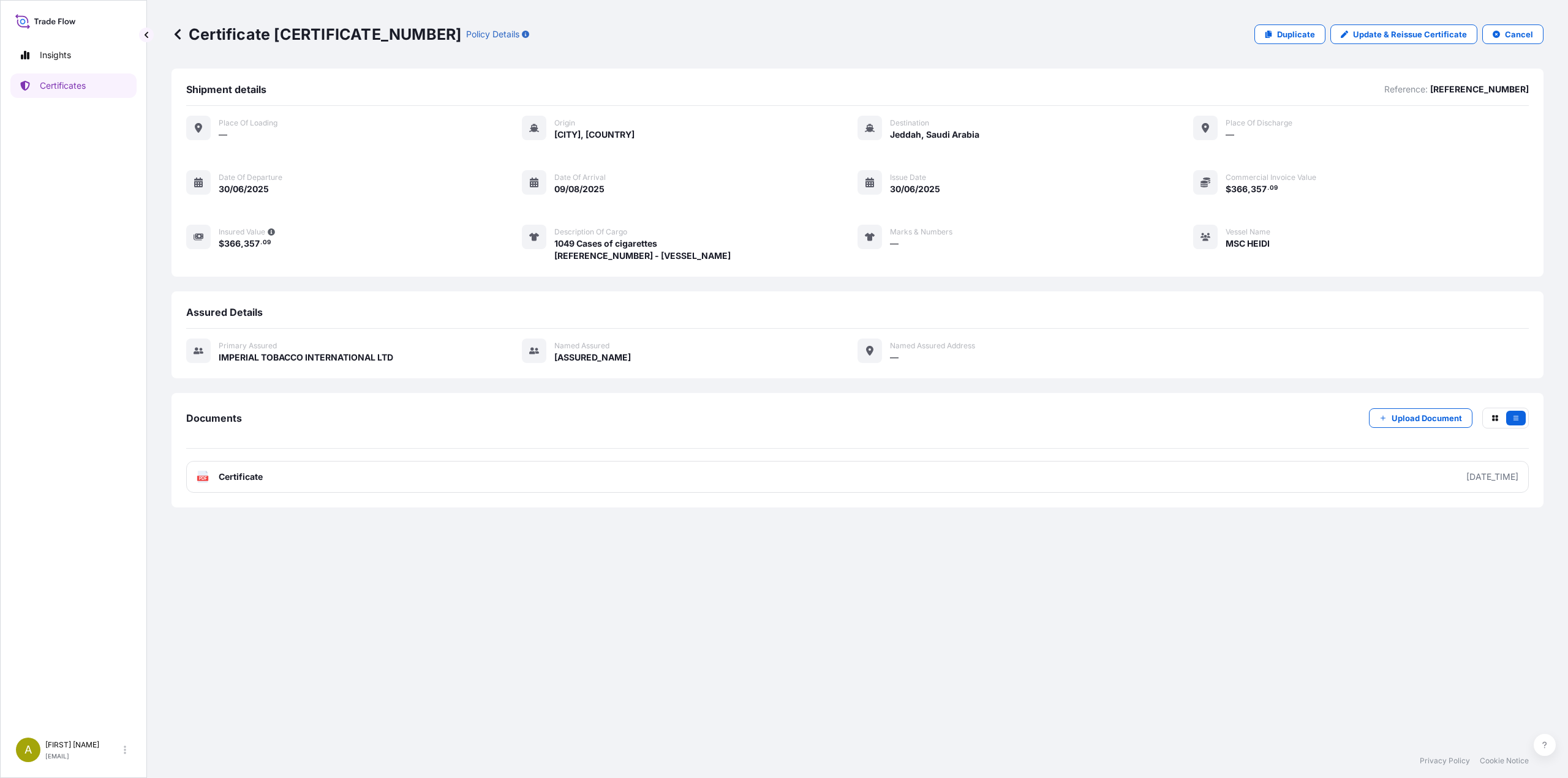click 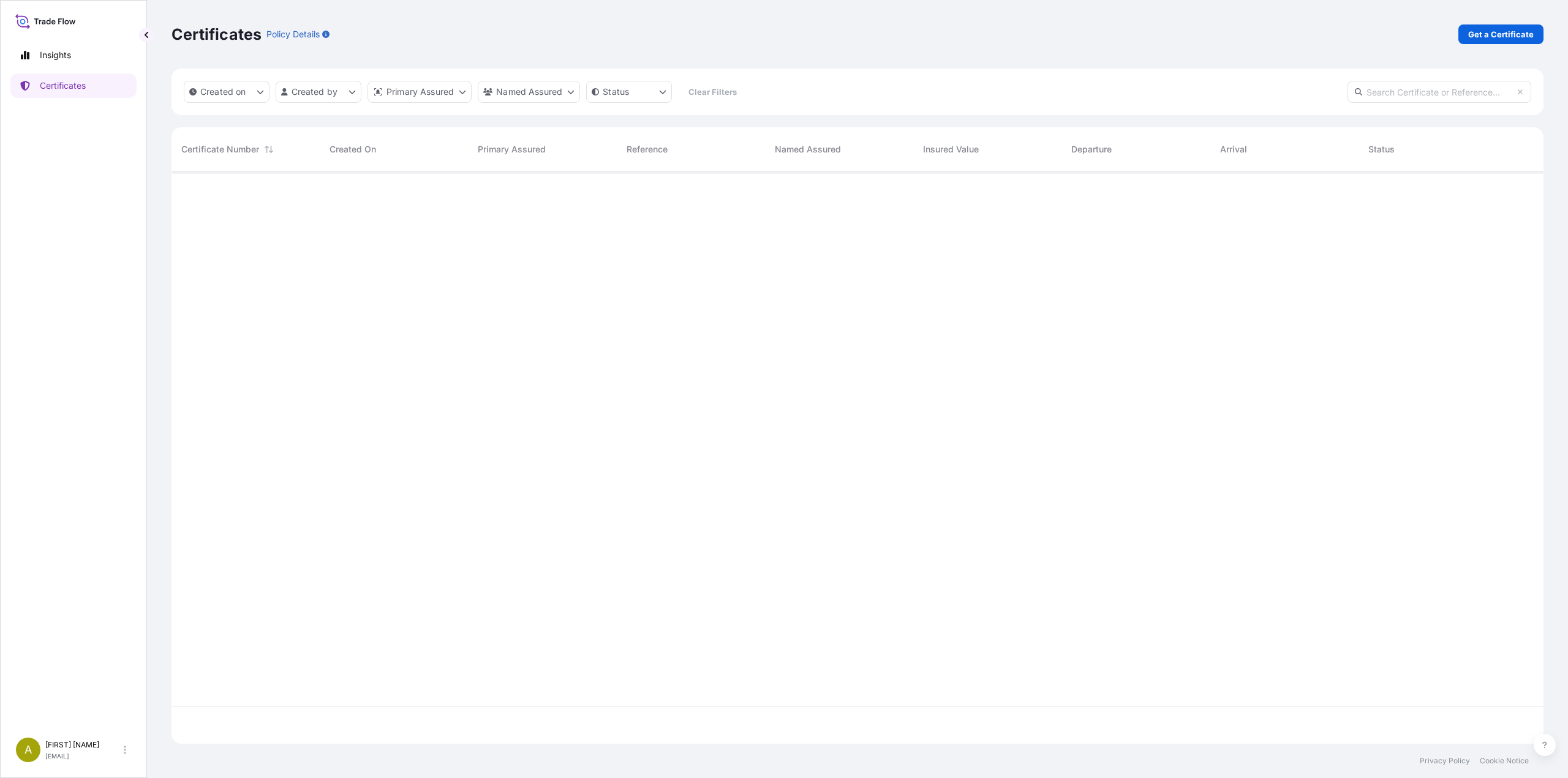 scroll, scrollTop: 10, scrollLeft: 10, axis: both 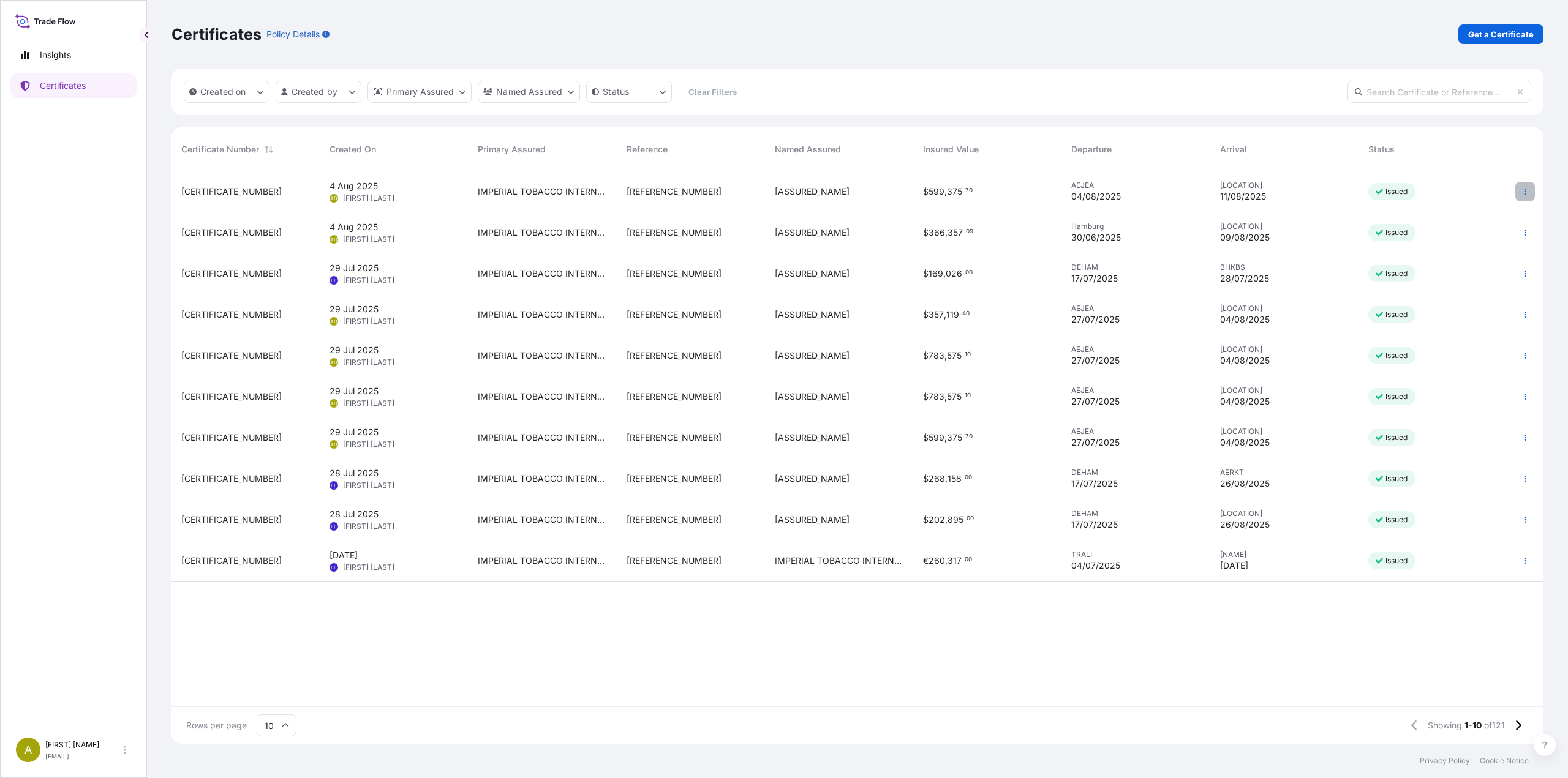 click 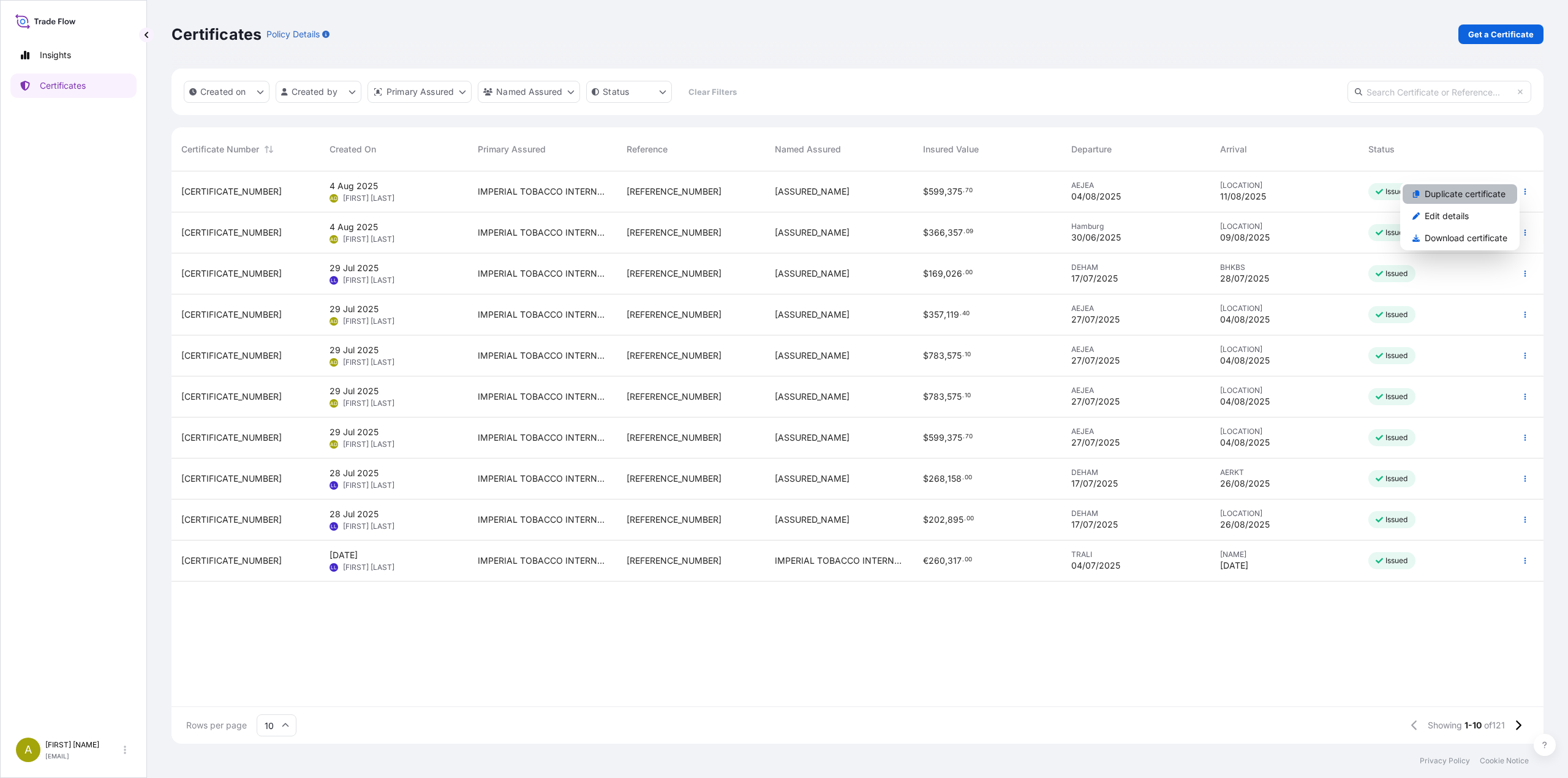 click on "Duplicate certificate" at bounding box center (1465, 194) 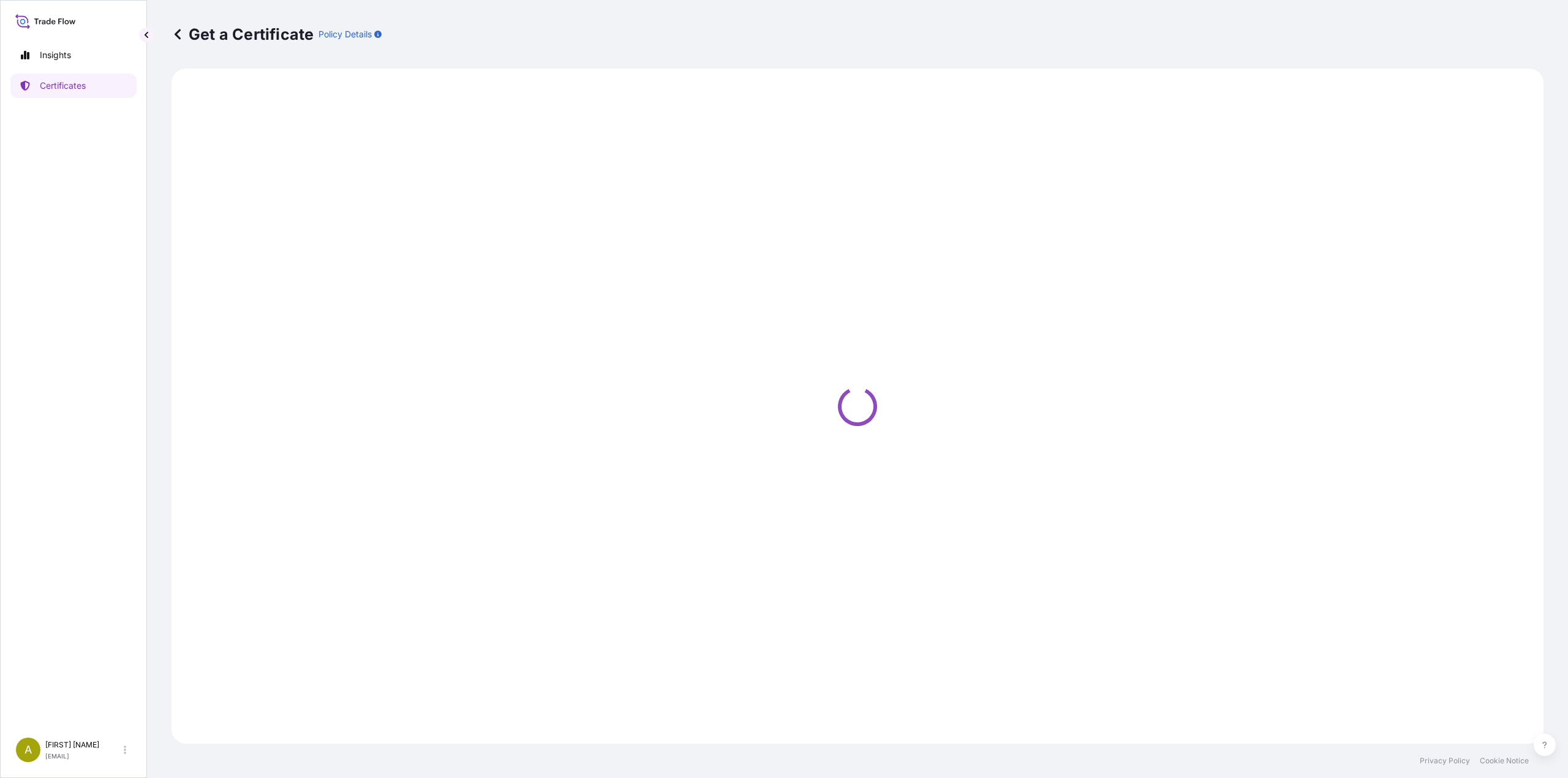 select on "Road / Inland" 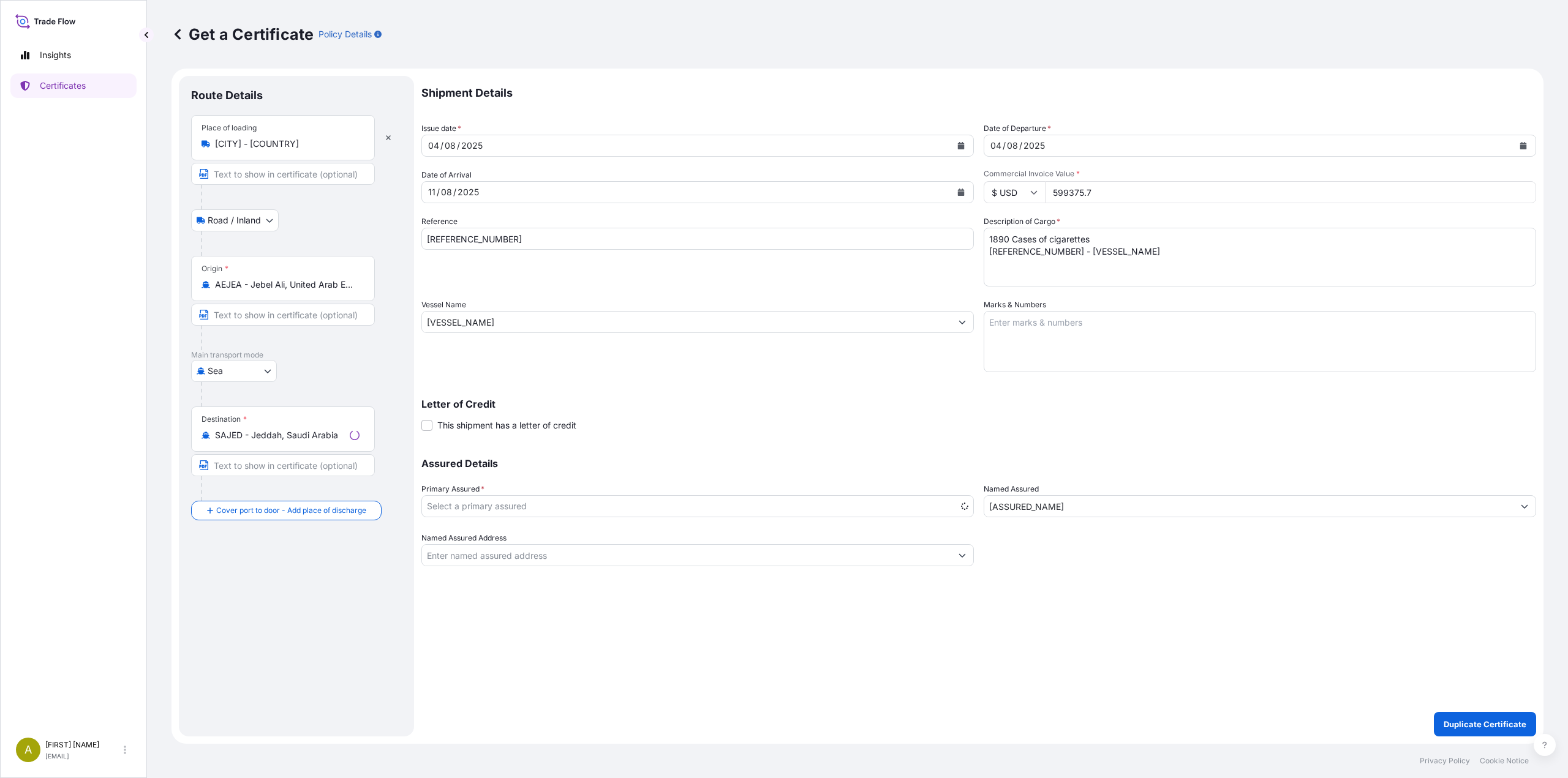 select on "31694" 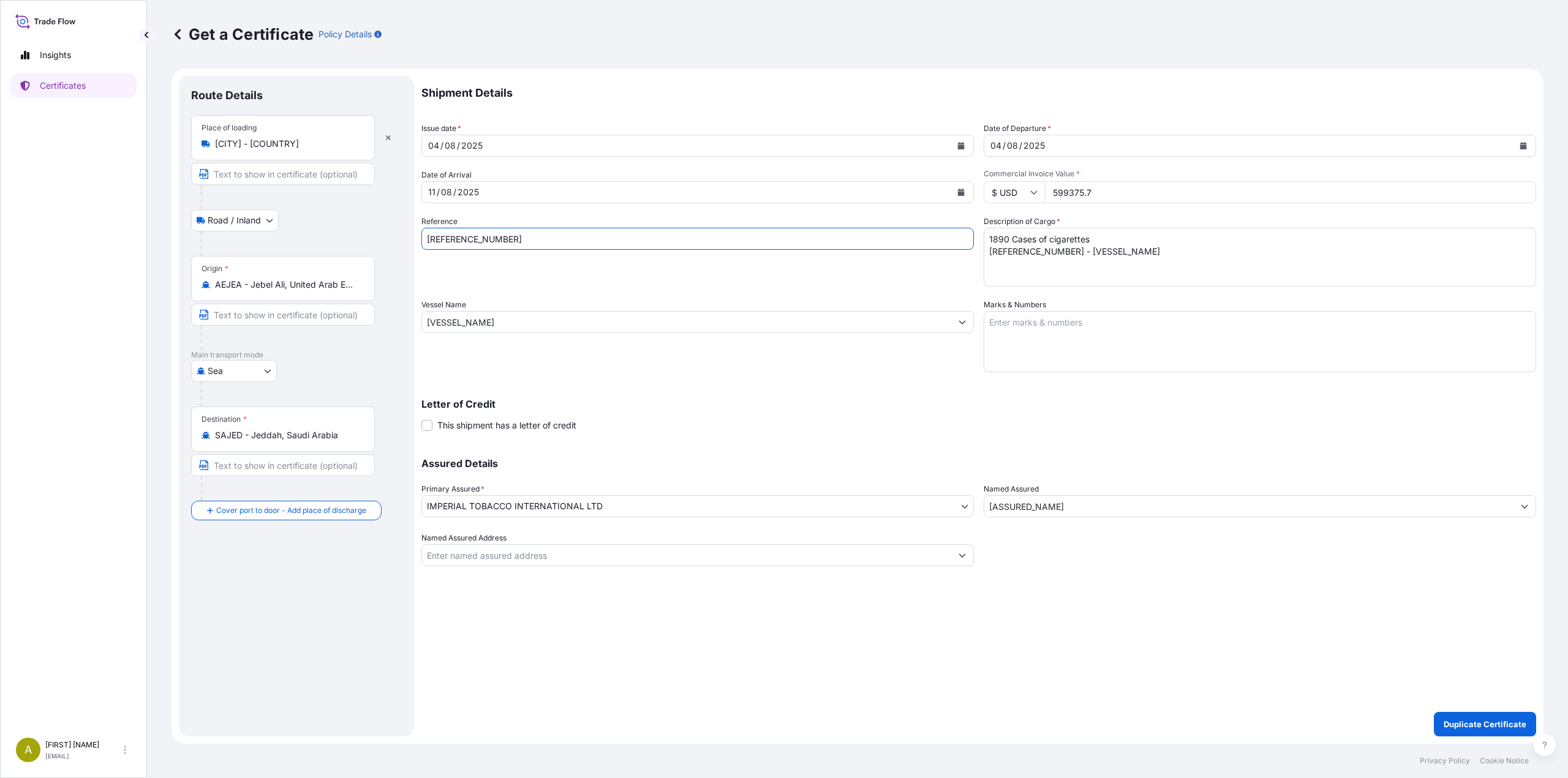 drag, startPoint x: 492, startPoint y: 236, endPoint x: 390, endPoint y: 242, distance: 102.1763 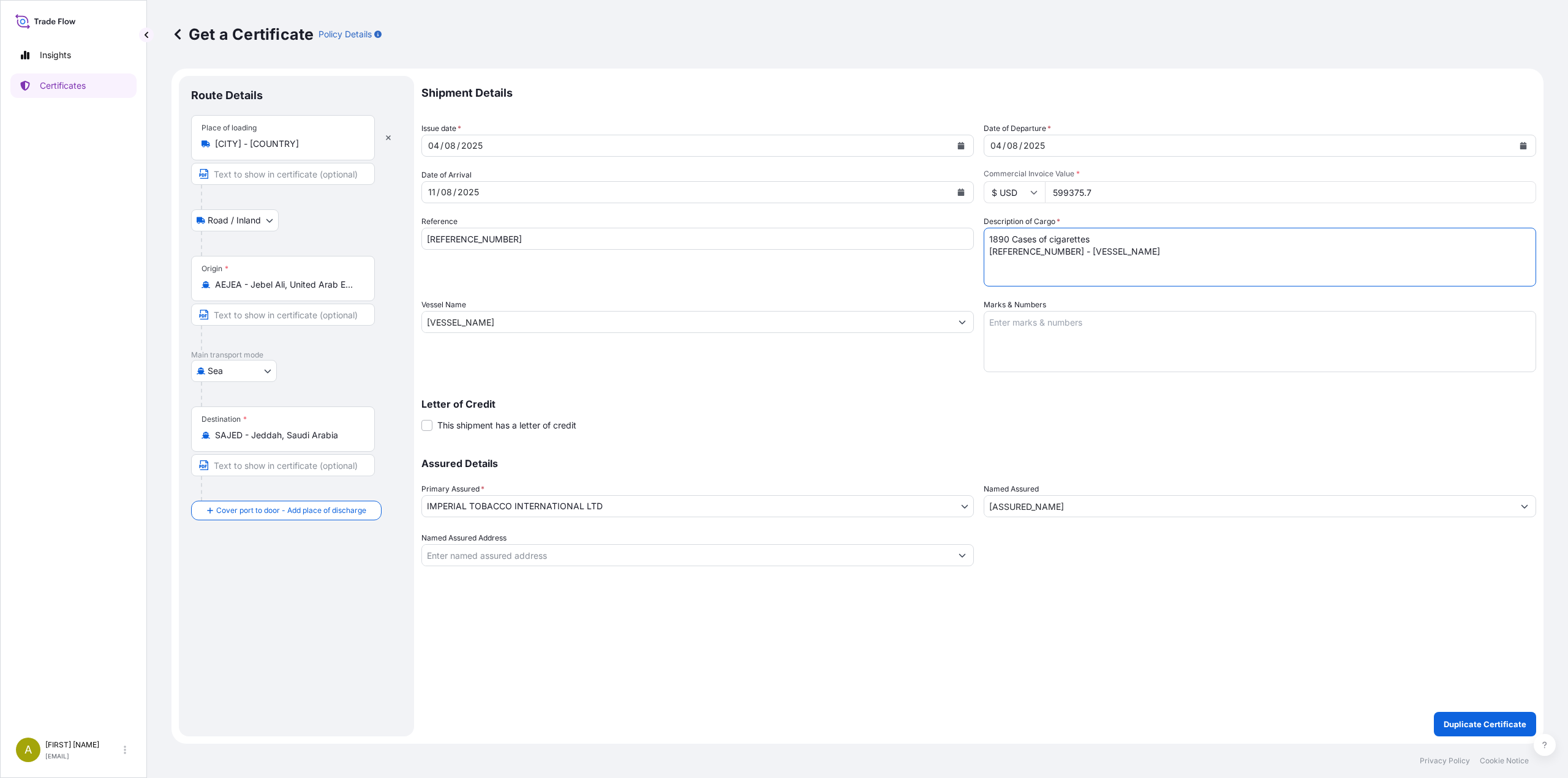 drag, startPoint x: 1137, startPoint y: 253, endPoint x: 965, endPoint y: 230, distance: 173.53098 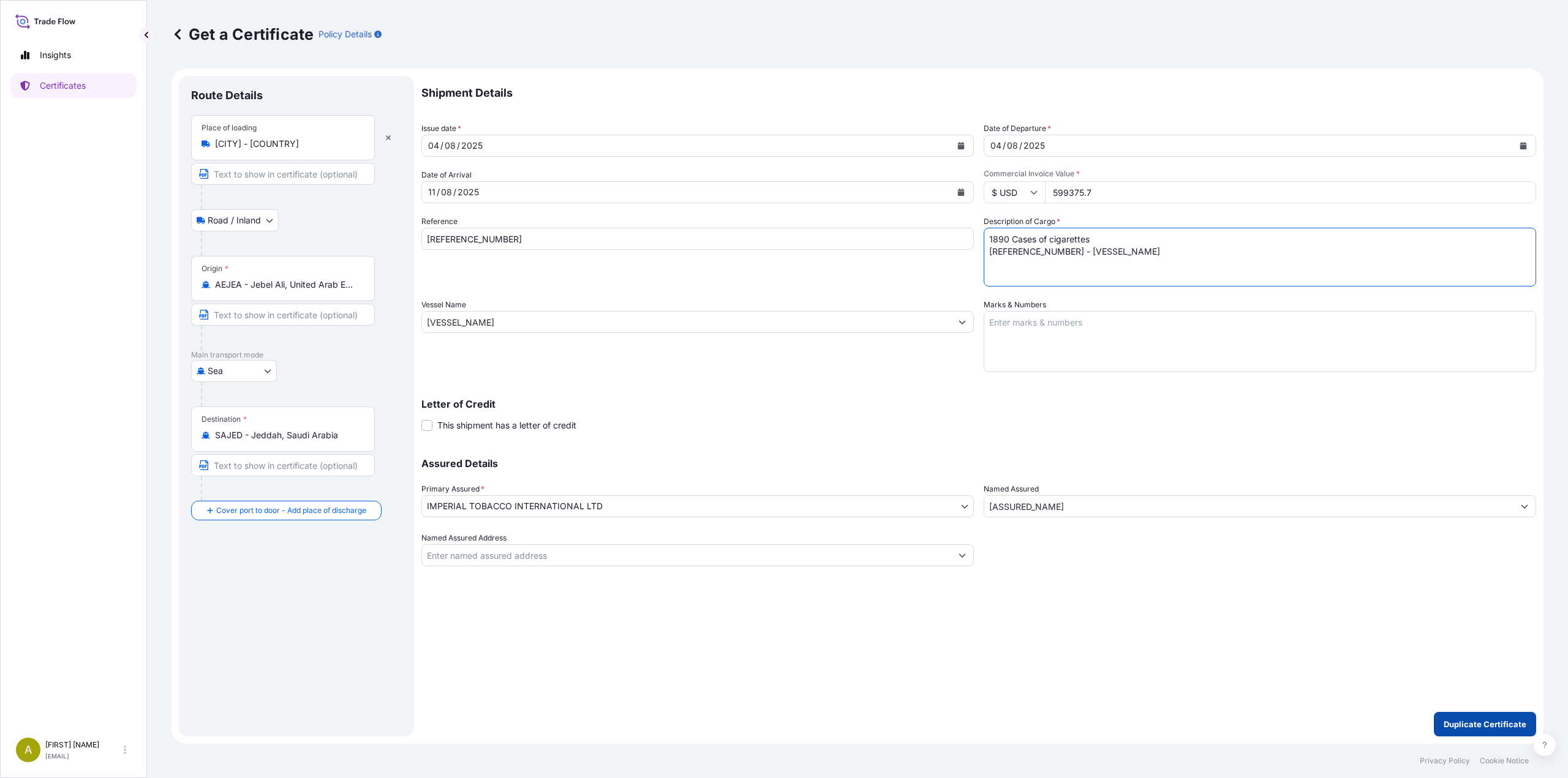 type on "1890 Cases of cigarettes
[REFERENCE_NUMBER] - [VESSEL_NAME]" 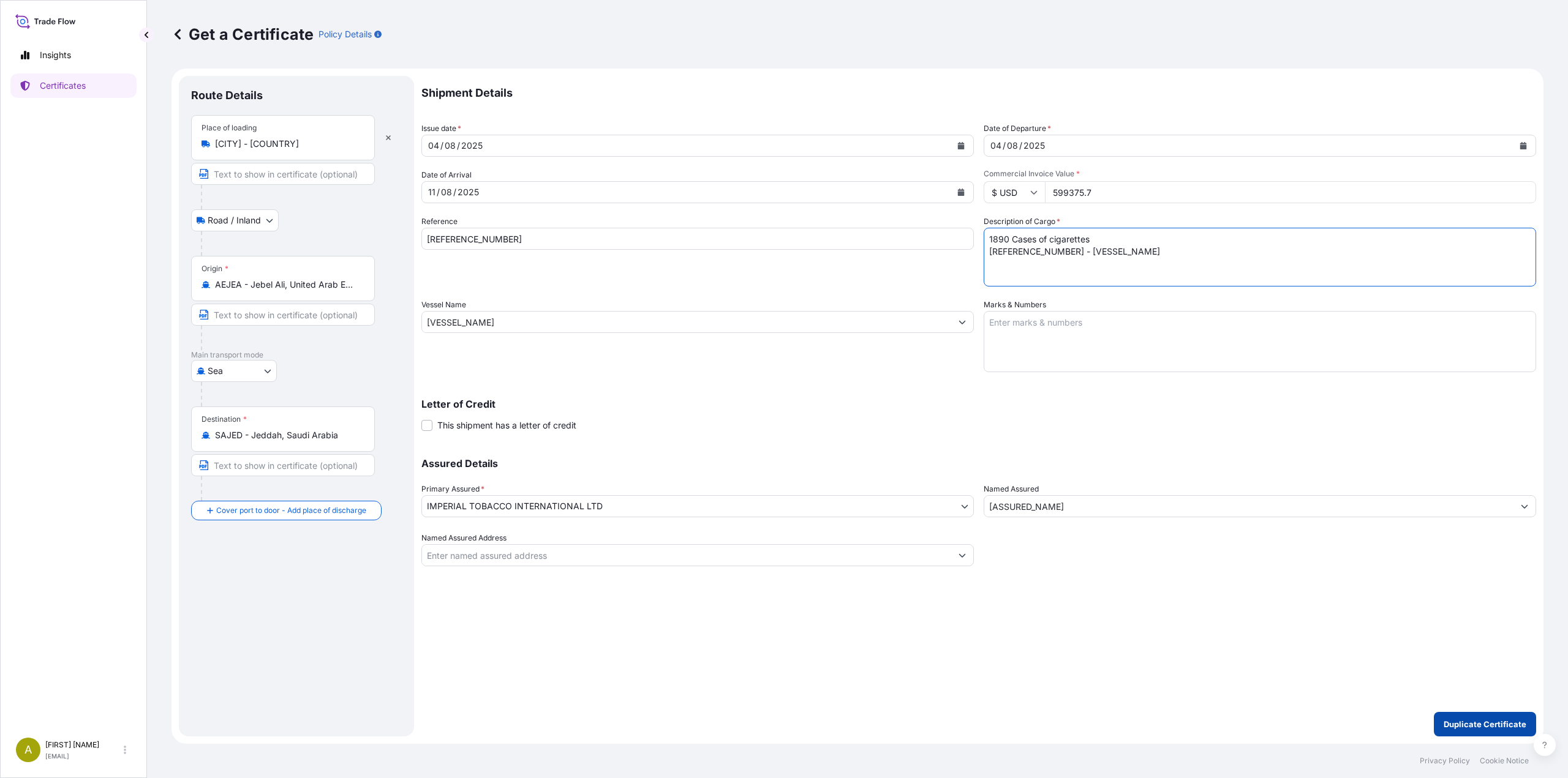 click on "Duplicate Certificate" at bounding box center (1485, 724) 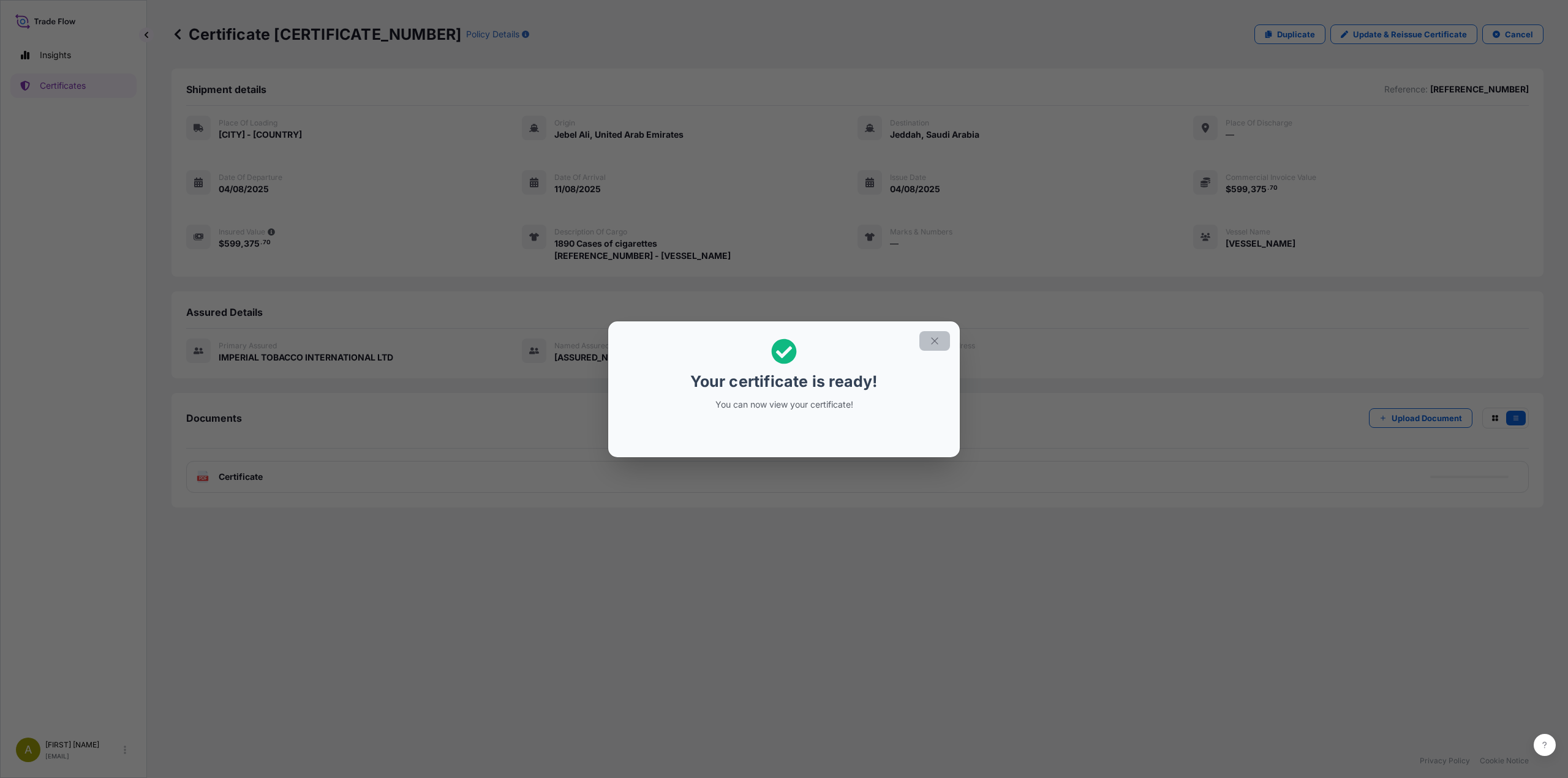 click 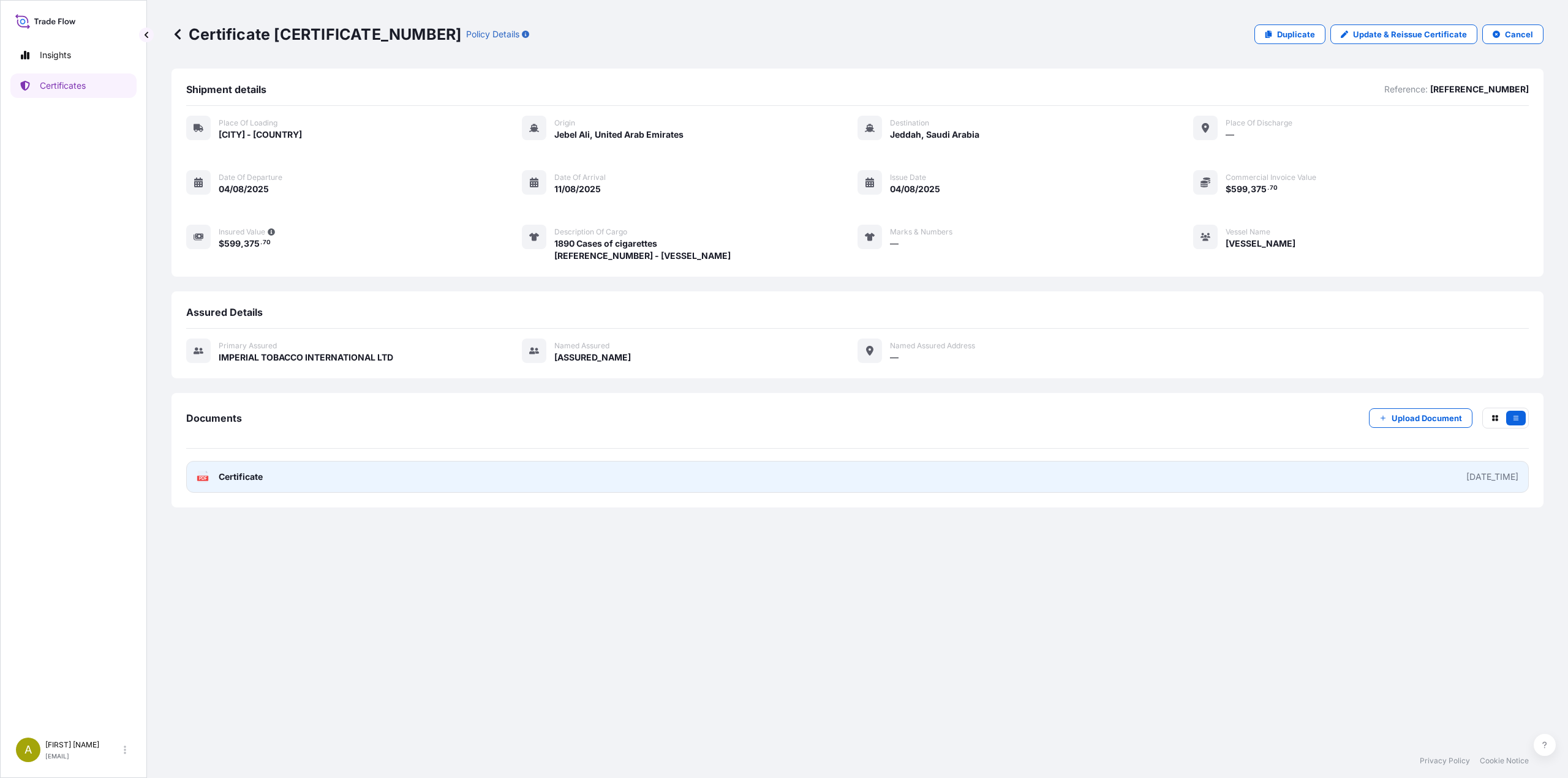 click on "PDF Certificate [DATE_TIME]" at bounding box center [858, 477] 